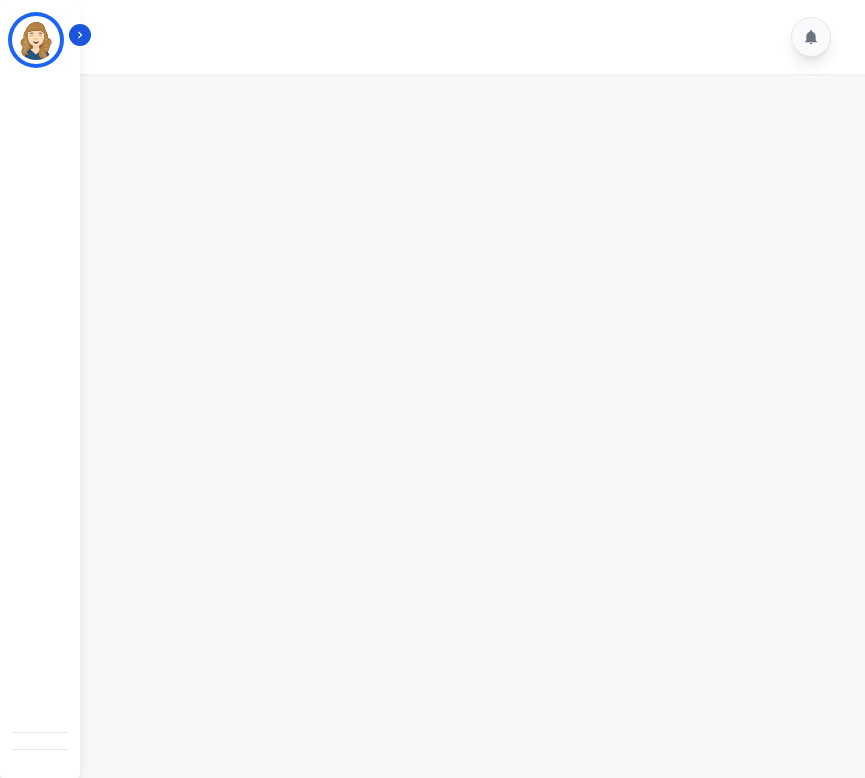scroll, scrollTop: 0, scrollLeft: 0, axis: both 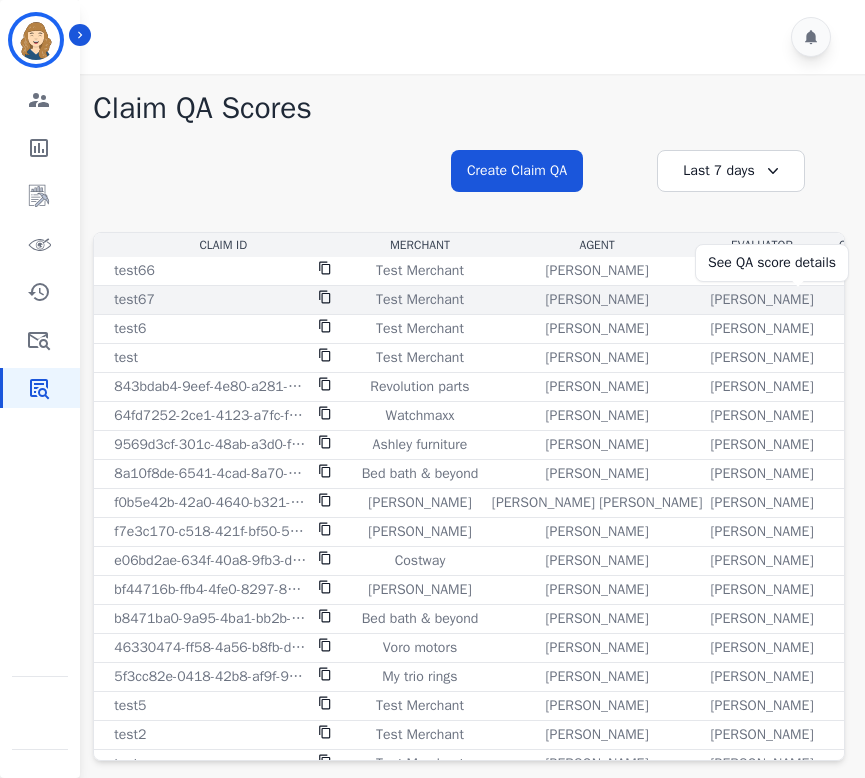 click on "0%" at bounding box center (867, 300) 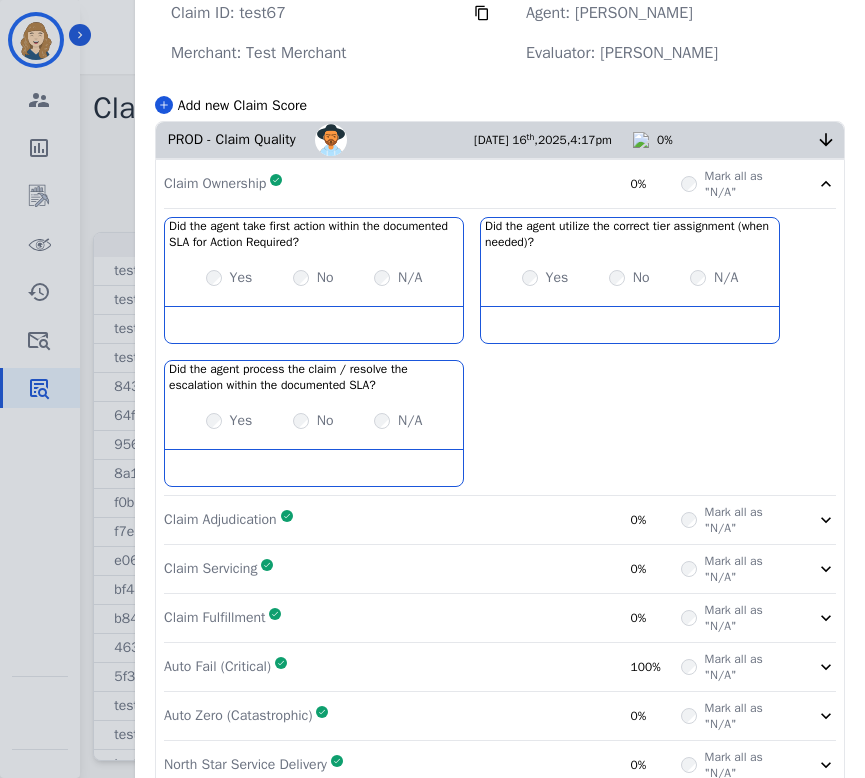 scroll, scrollTop: 0, scrollLeft: 0, axis: both 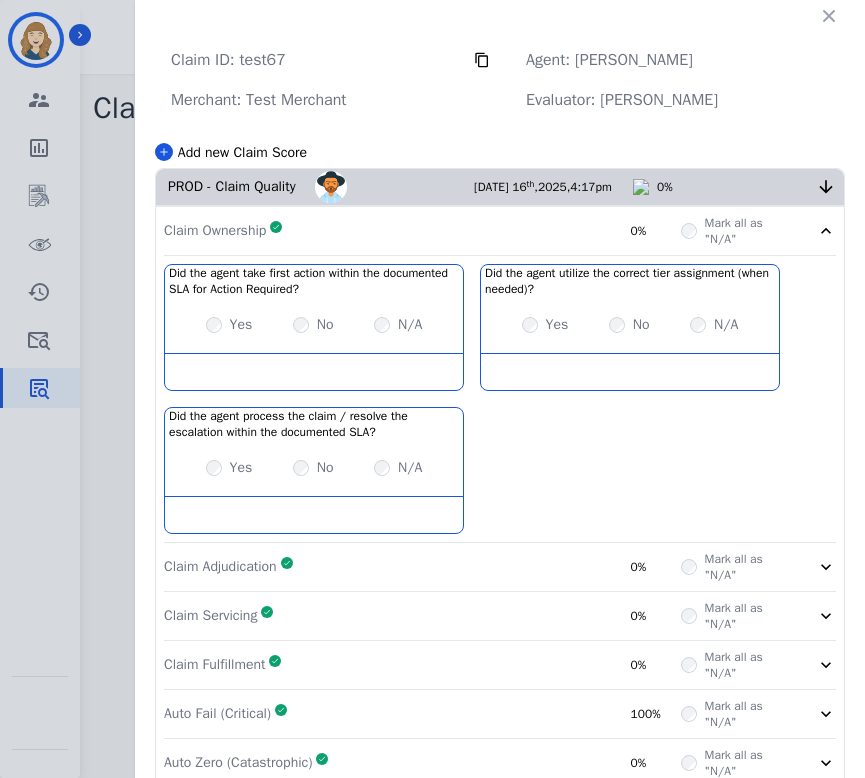 click 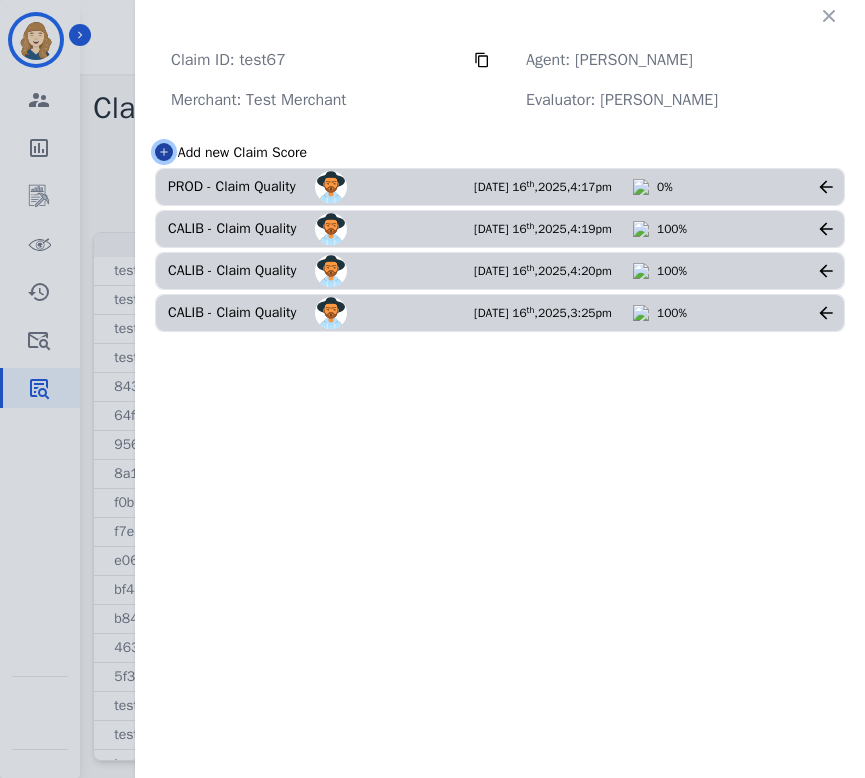 click 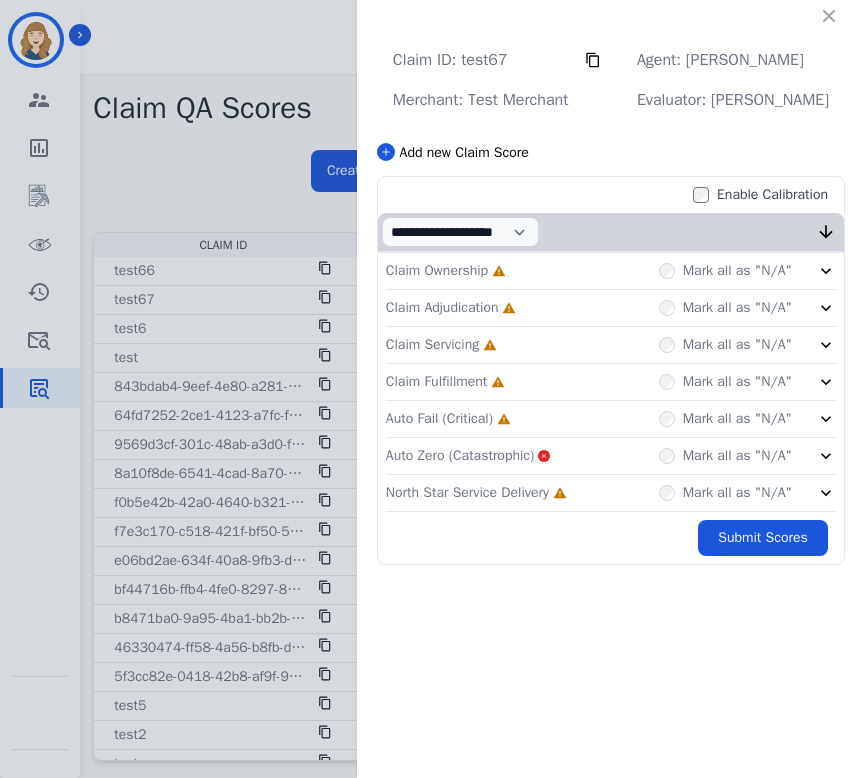 click on "Enable Calibration" at bounding box center (607, 195) 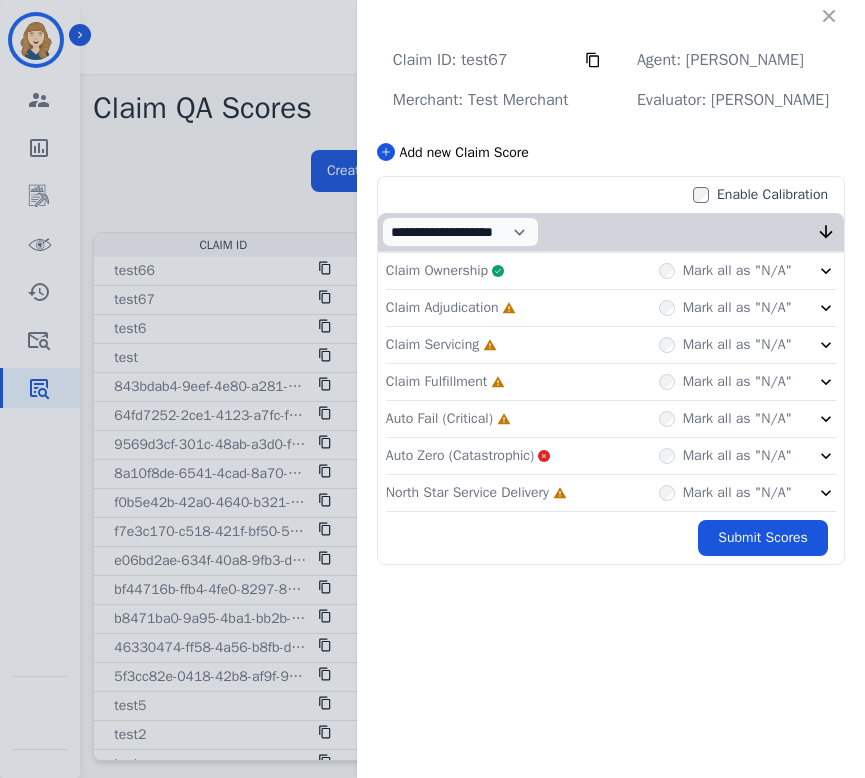 click on "Claim Adjudication     Incomplete         Mark all as "N/A"" 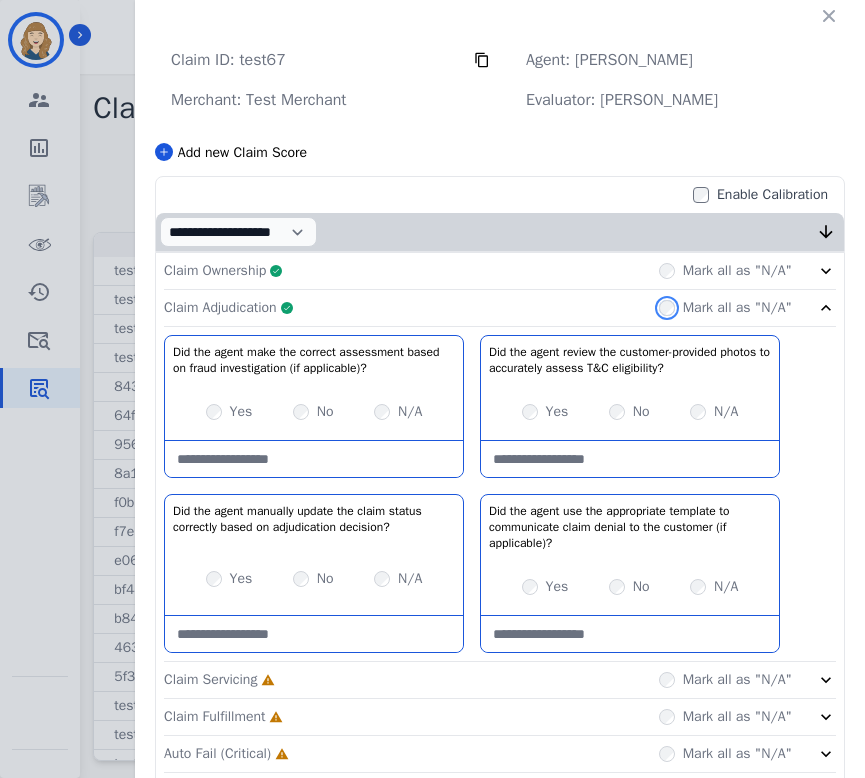 scroll, scrollTop: 142, scrollLeft: 0, axis: vertical 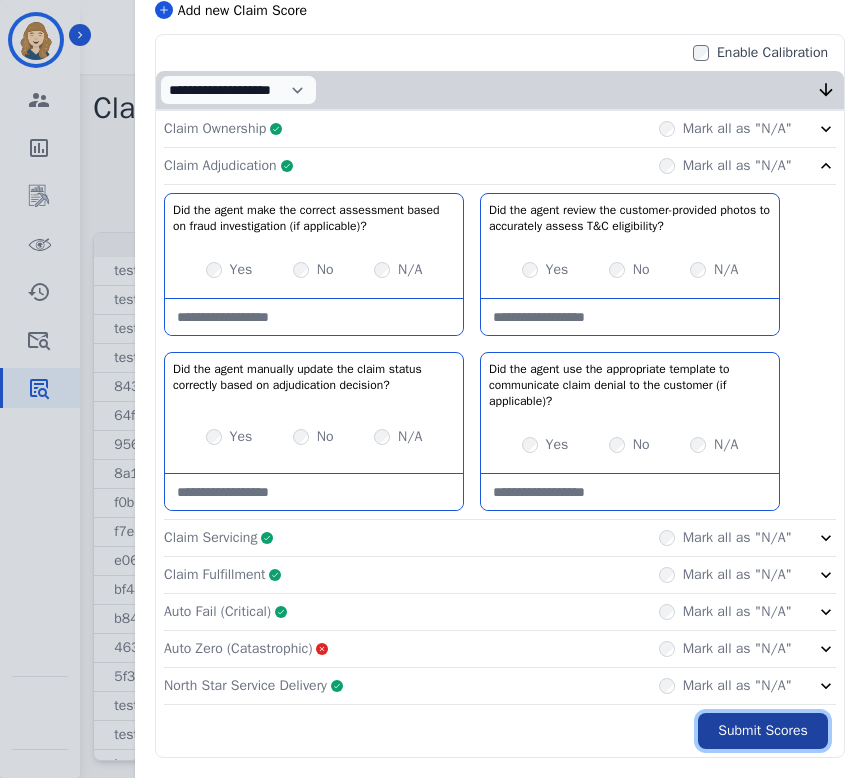 click on "Submit Scores" at bounding box center [763, 731] 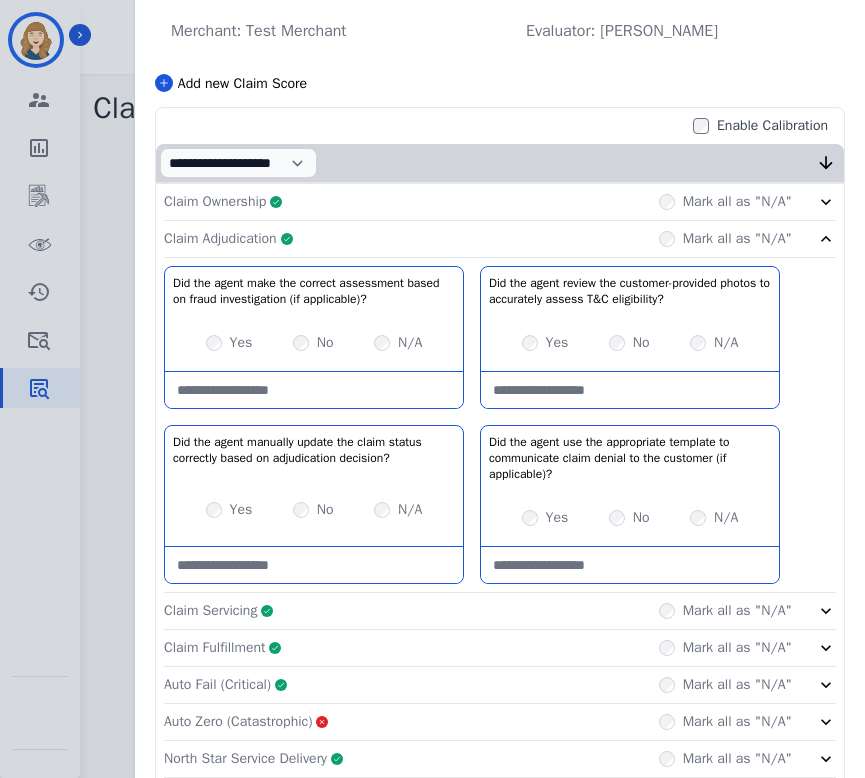 scroll, scrollTop: 0, scrollLeft: 0, axis: both 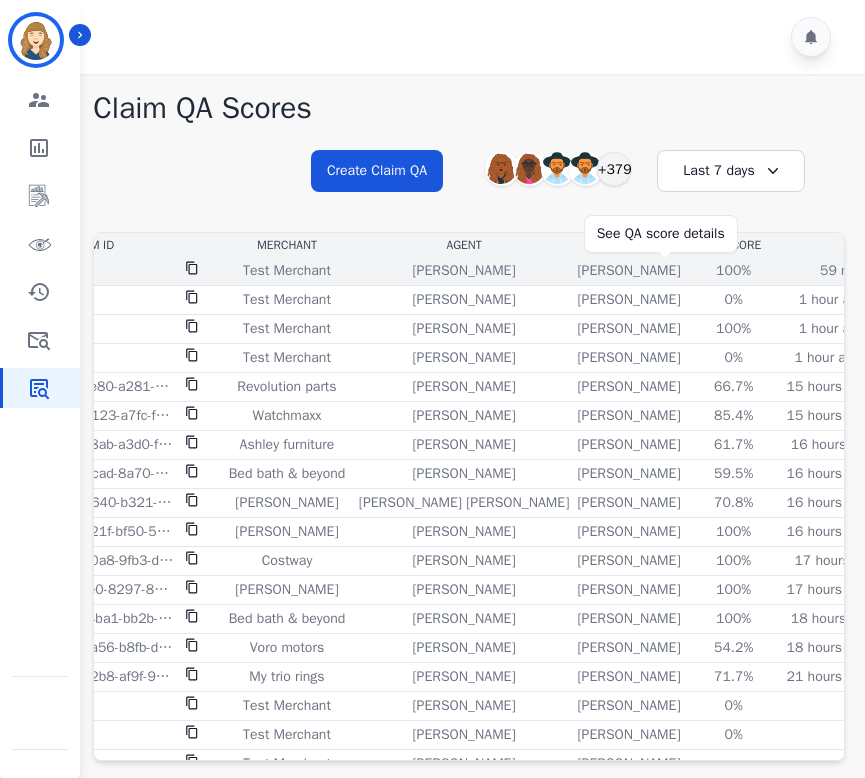 click on "100%" at bounding box center [734, 271] 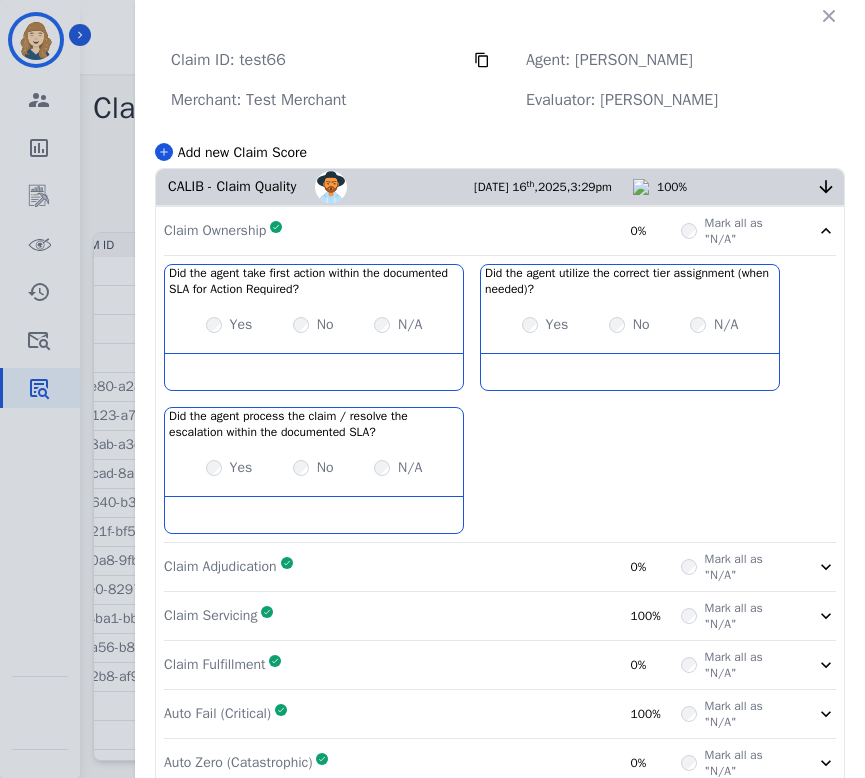 click 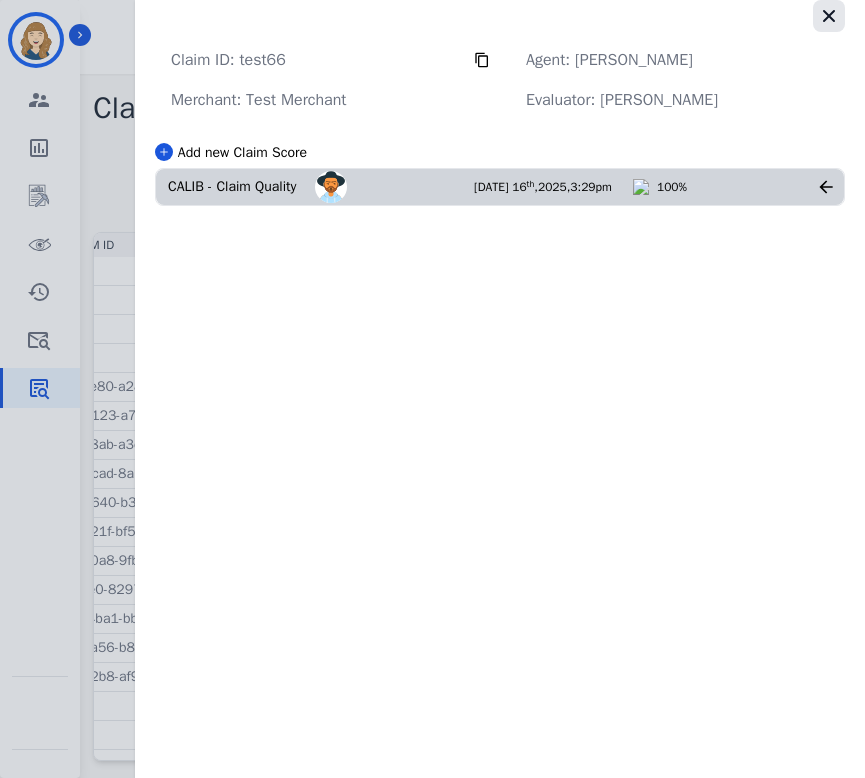 click at bounding box center (829, 16) 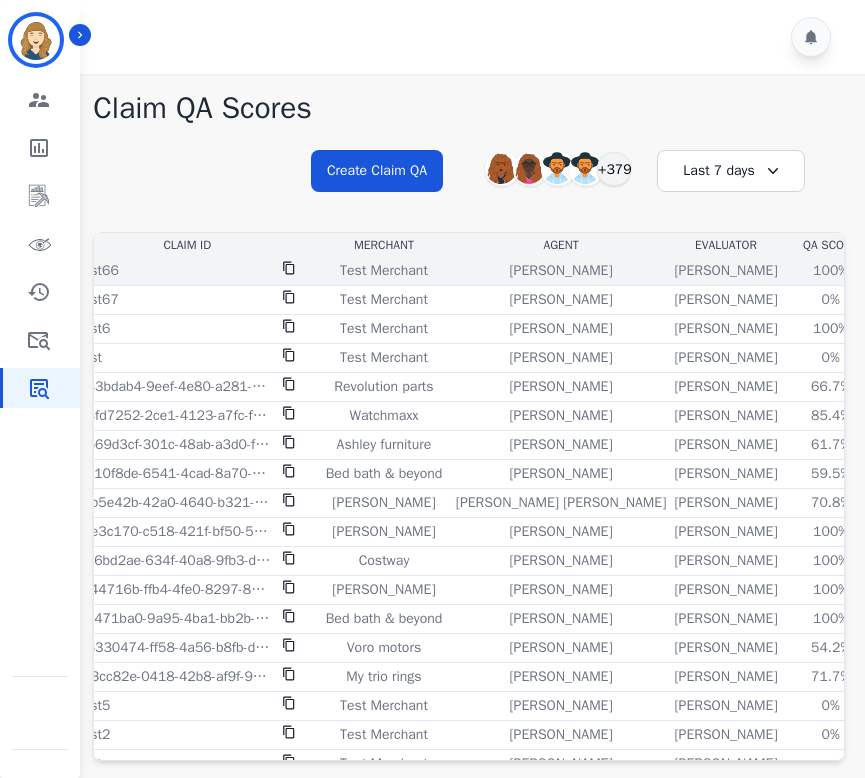 scroll, scrollTop: 0, scrollLeft: 24, axis: horizontal 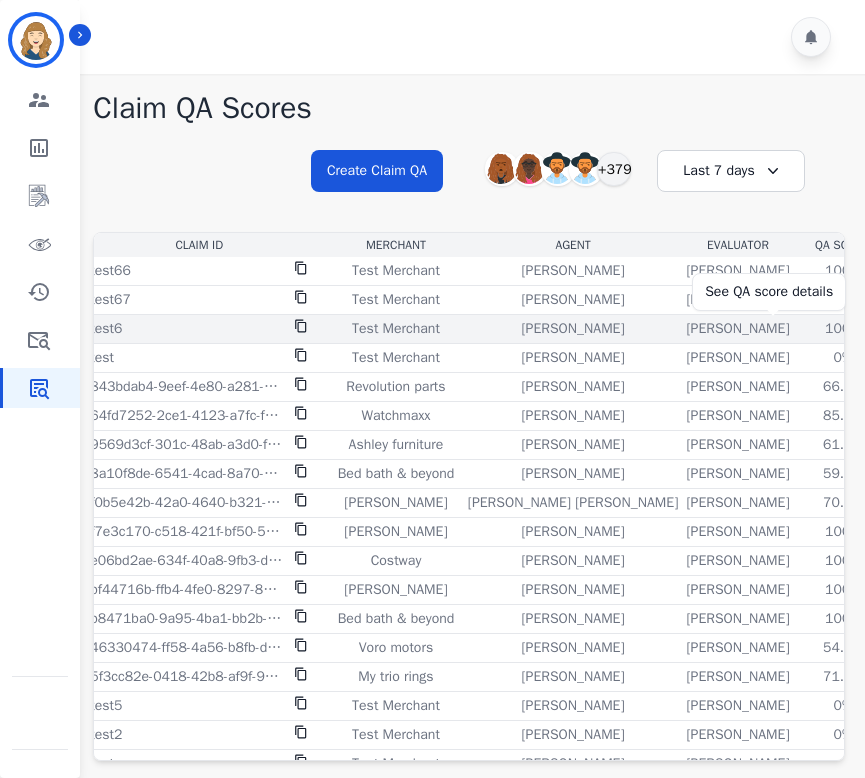 click on "100%" at bounding box center (843, 329) 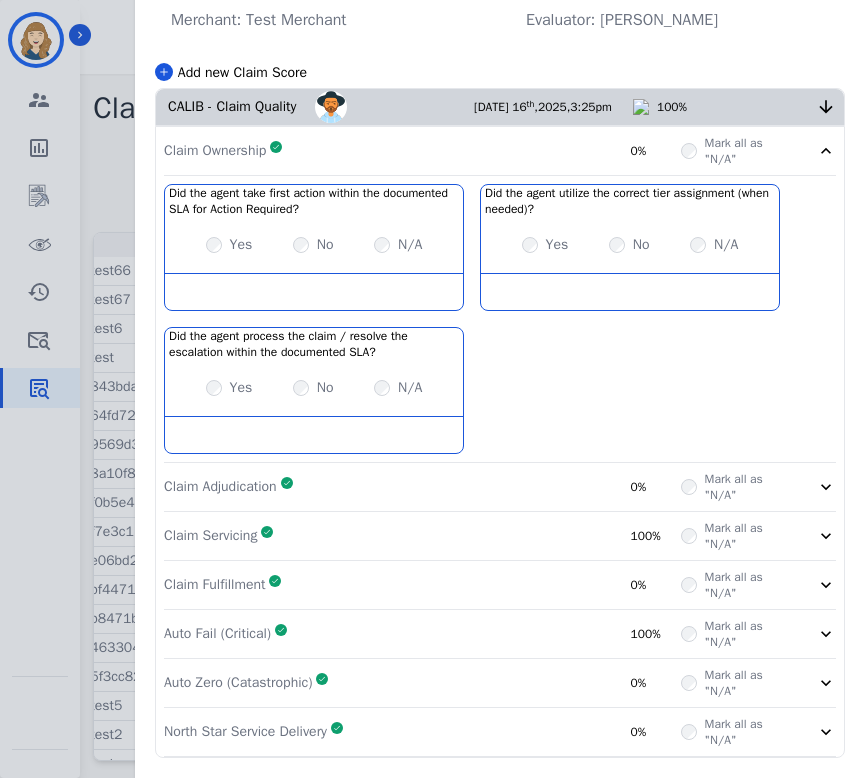 scroll, scrollTop: 0, scrollLeft: 0, axis: both 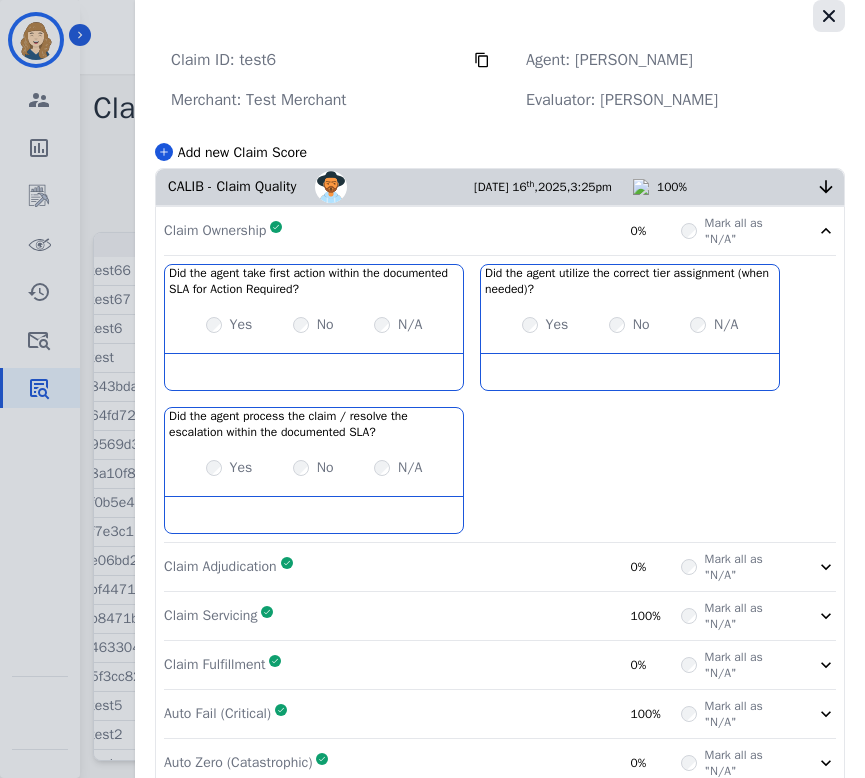 click 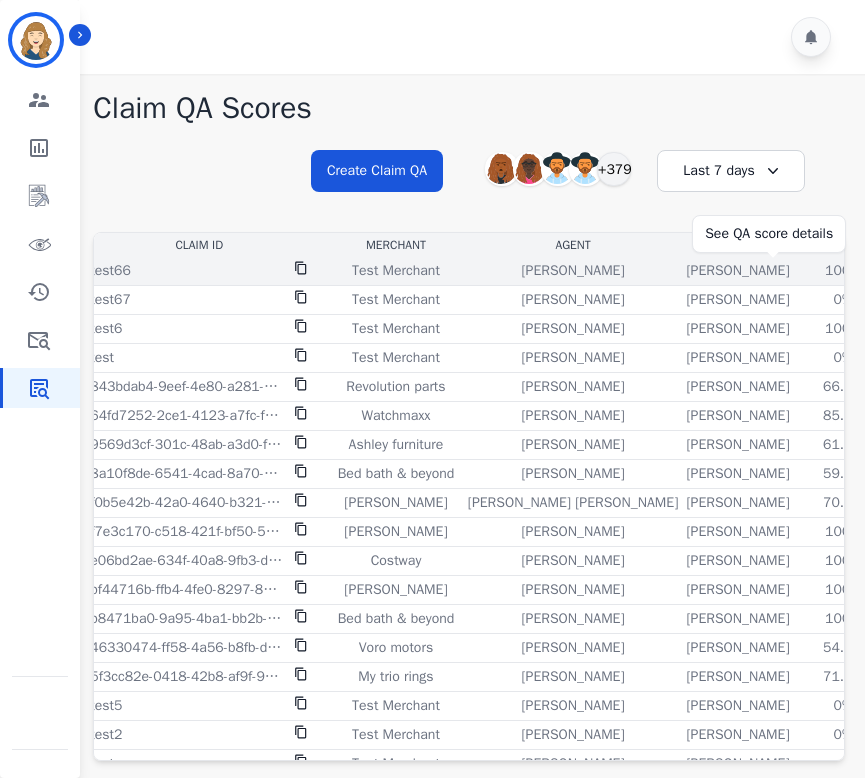 click on "100%" at bounding box center (843, 271) 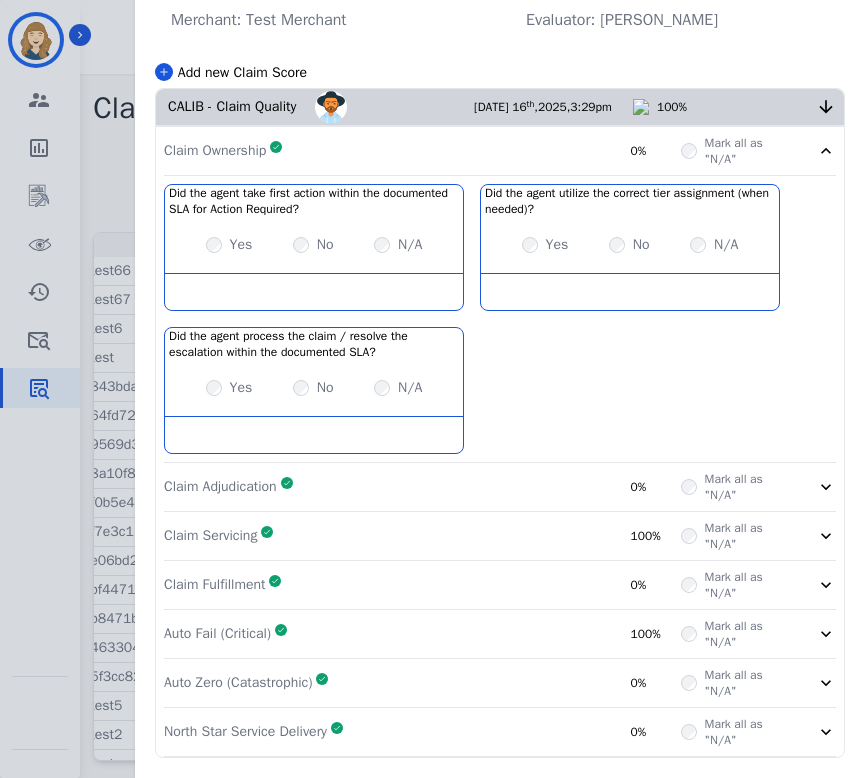 scroll, scrollTop: 0, scrollLeft: 0, axis: both 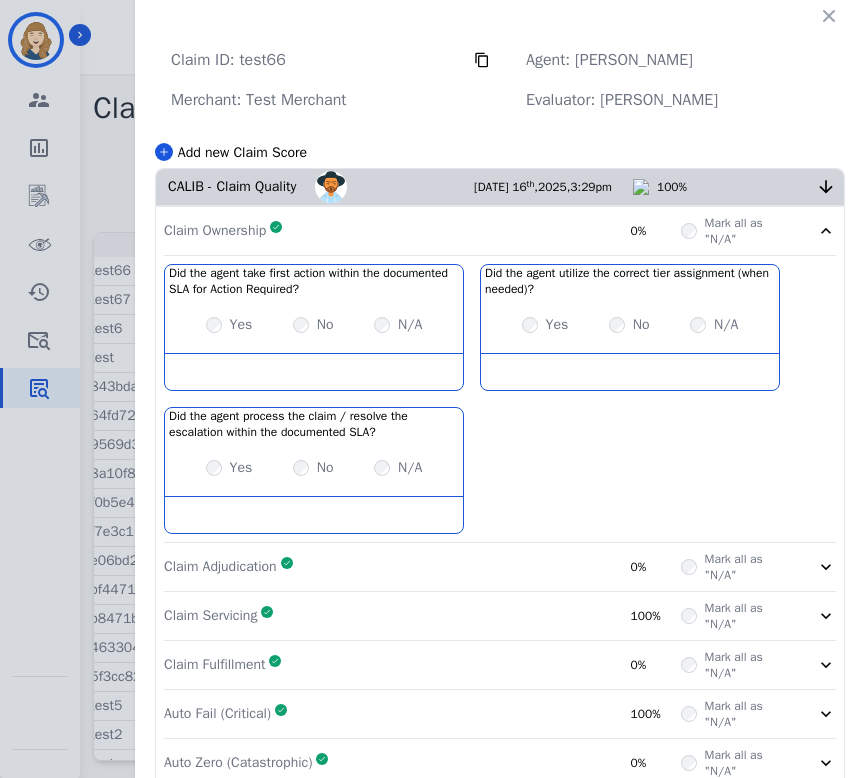 click 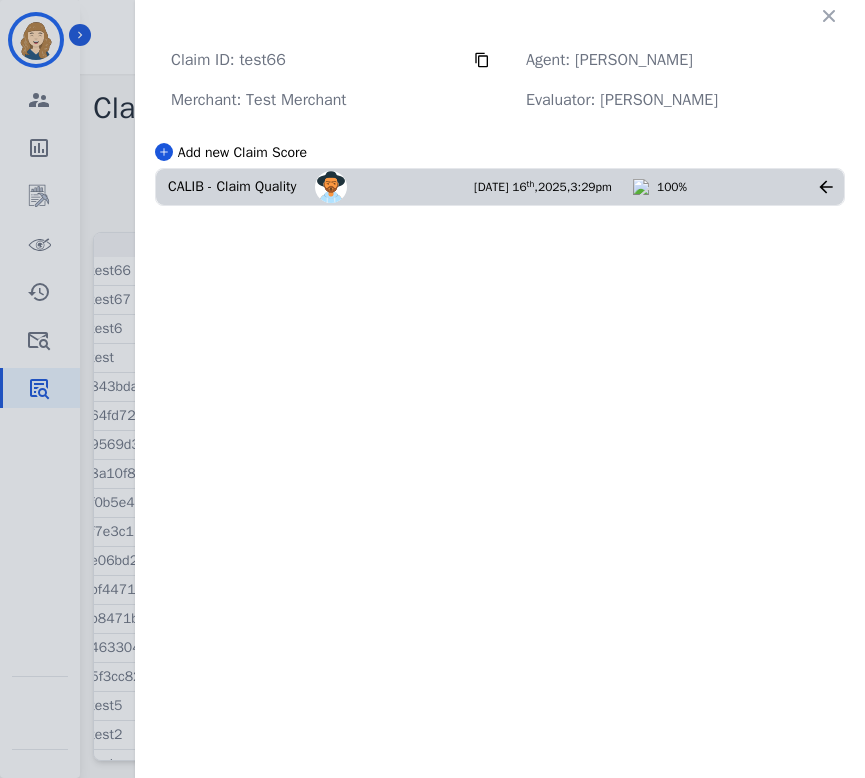 click on "100%" at bounding box center (736, 187) 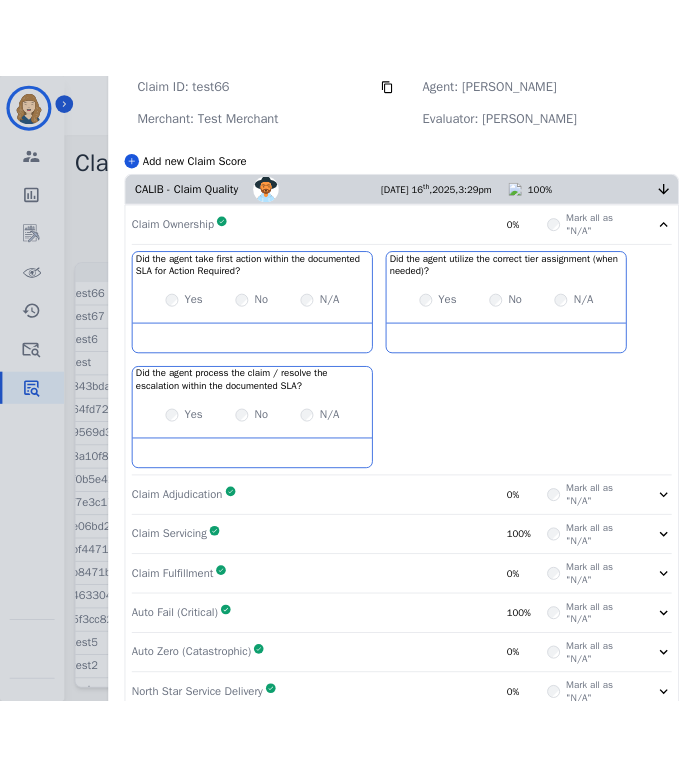 scroll, scrollTop: 0, scrollLeft: 0, axis: both 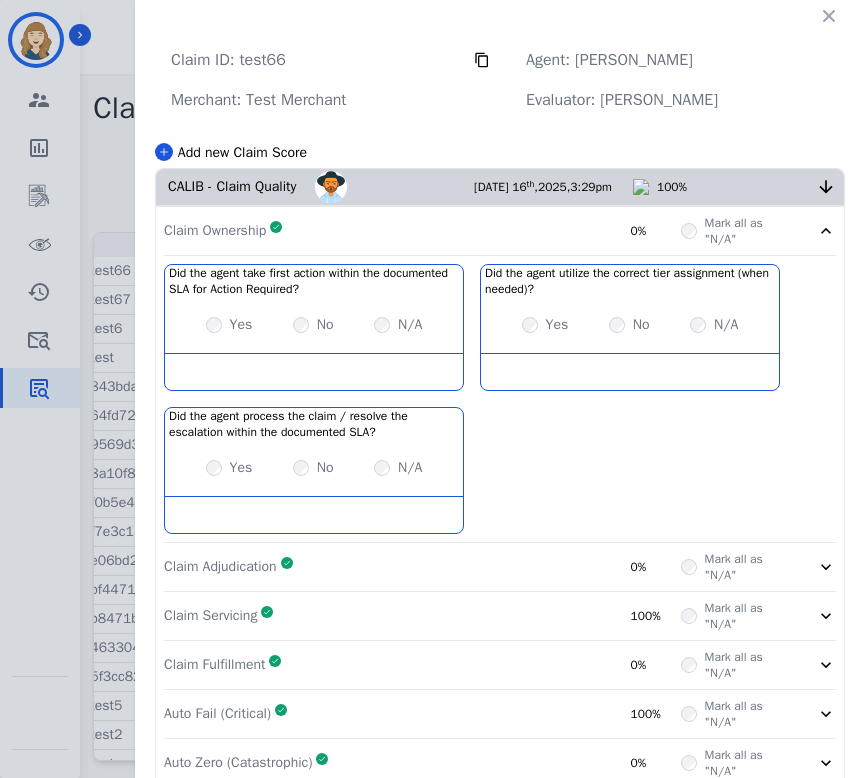 click 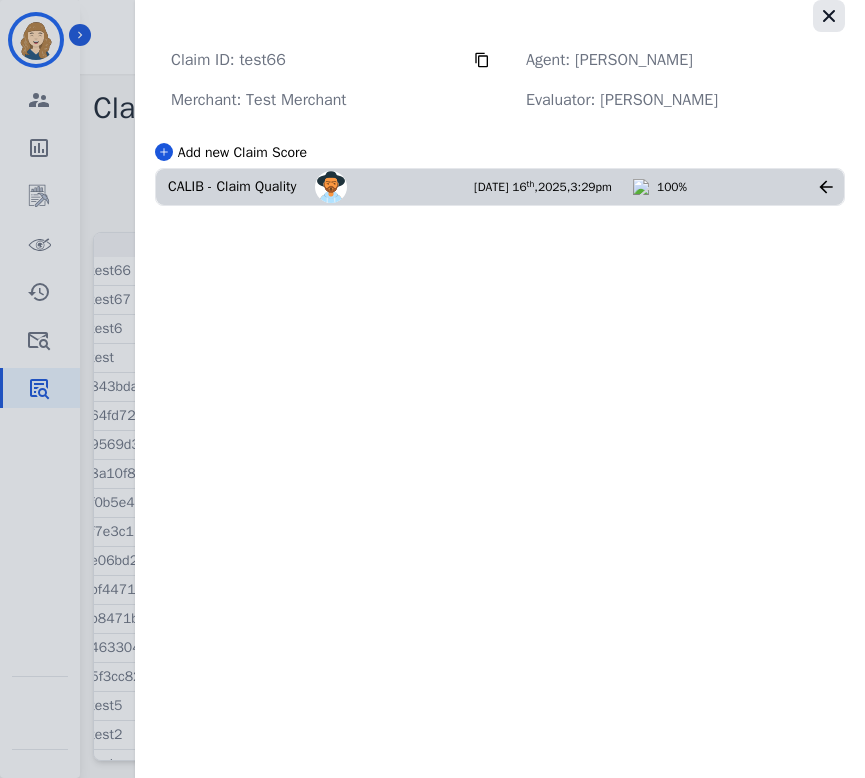 click 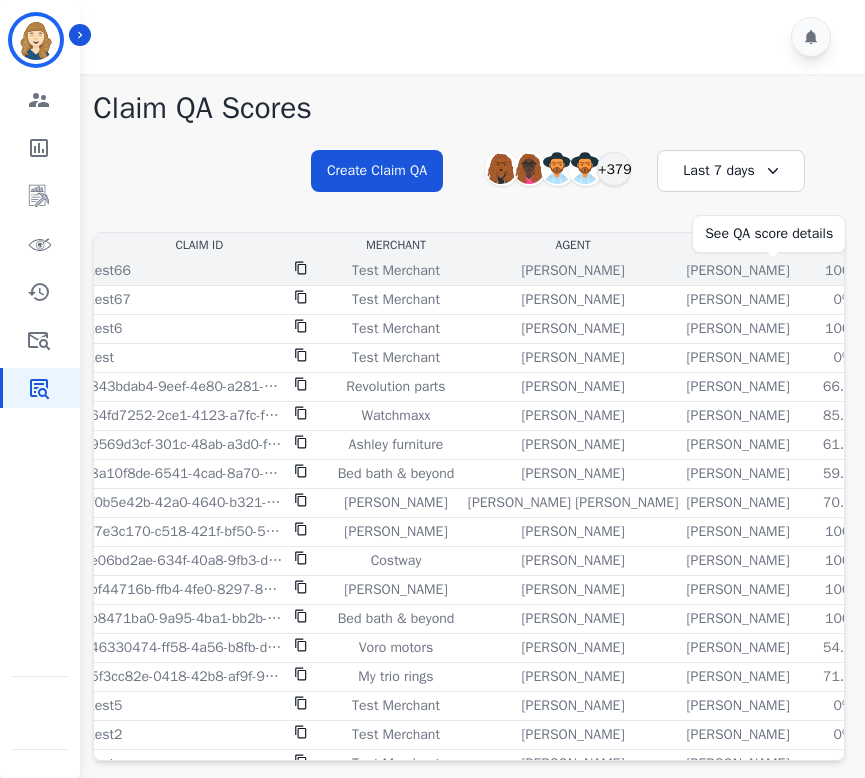click on "100%" at bounding box center (843, 271) 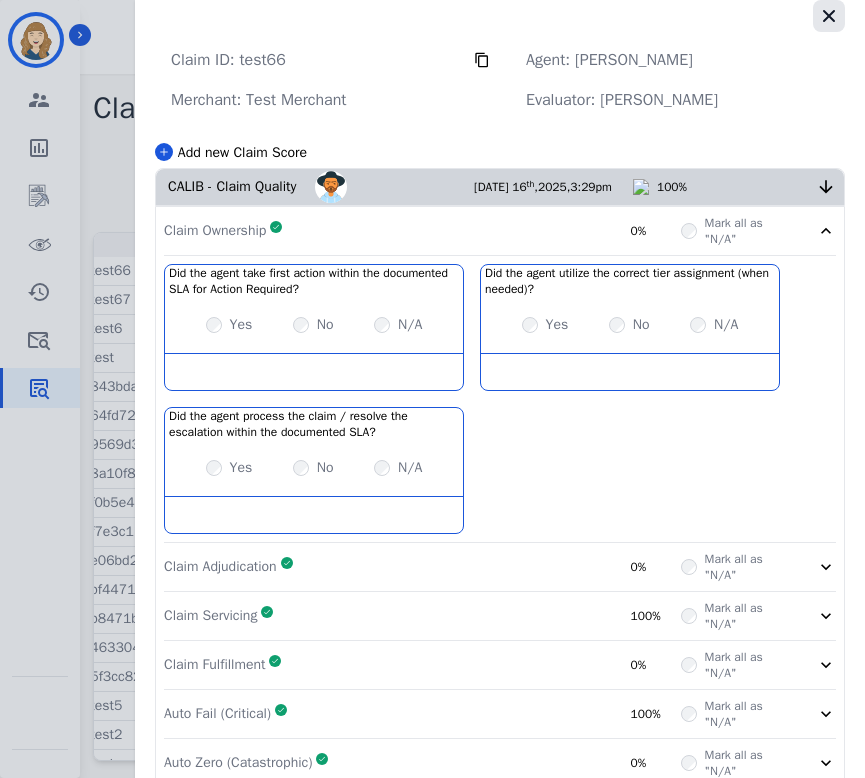 click 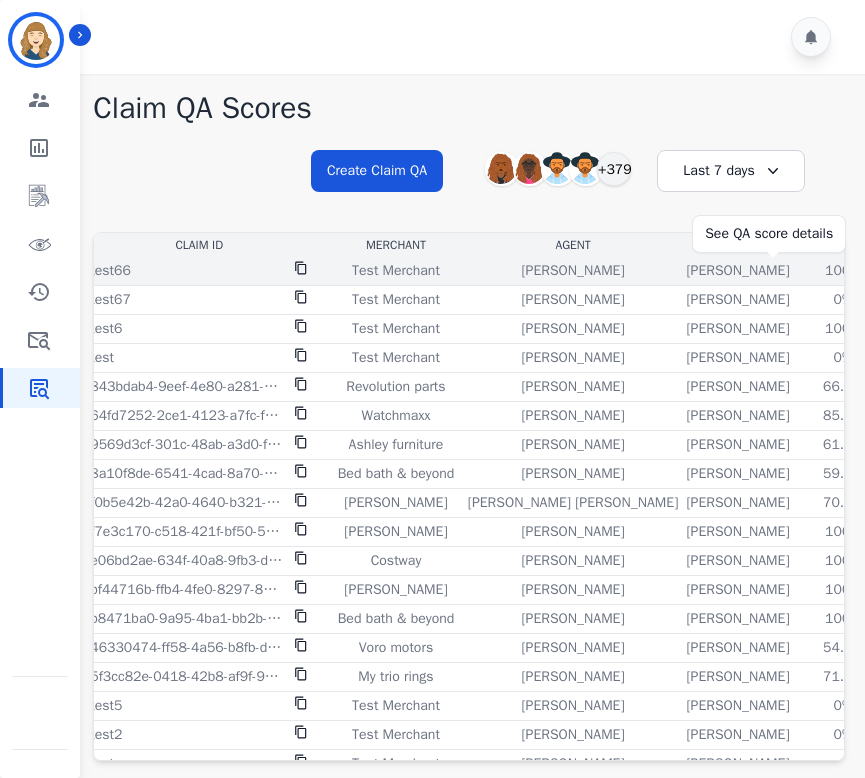 click on "100%" at bounding box center [843, 271] 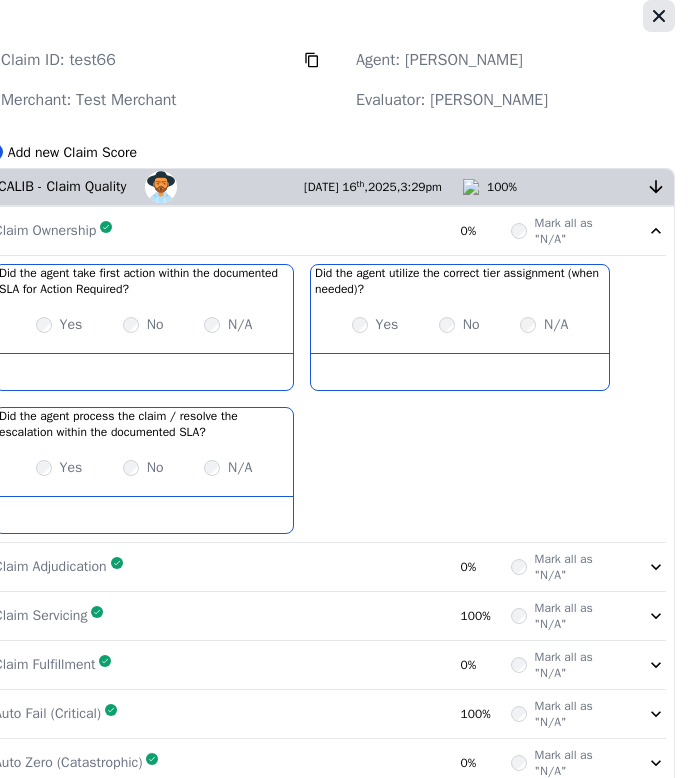 click 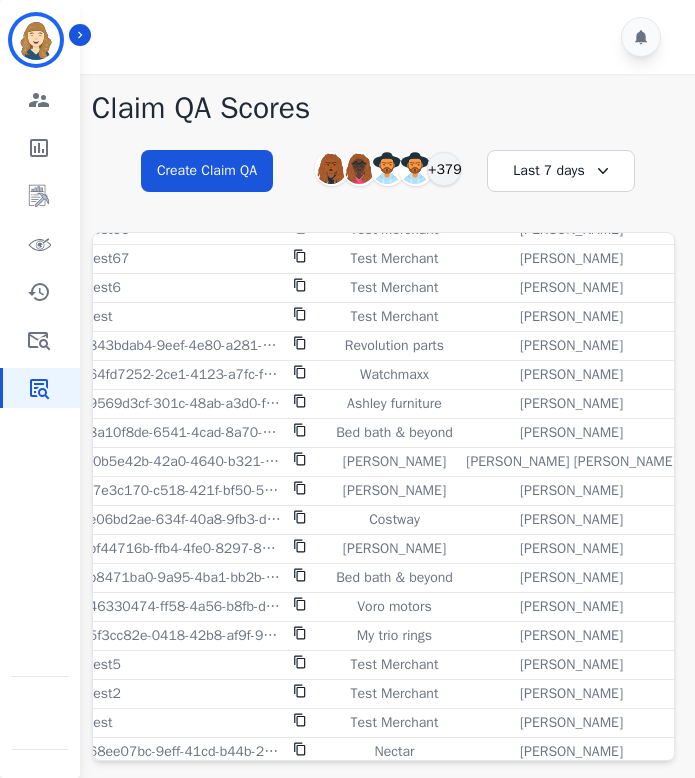 scroll, scrollTop: 0, scrollLeft: 24, axis: horizontal 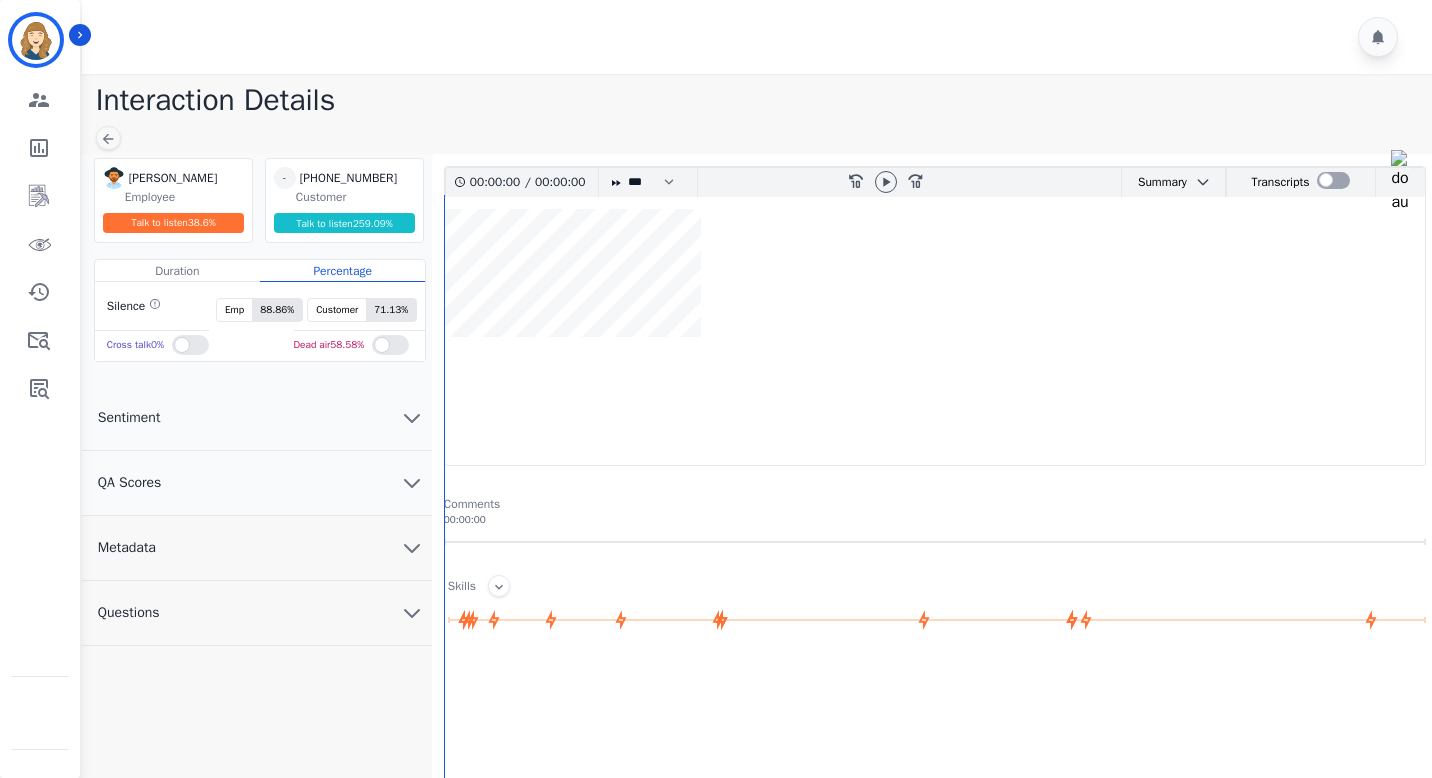 click on "QA Scores" at bounding box center (257, 483) 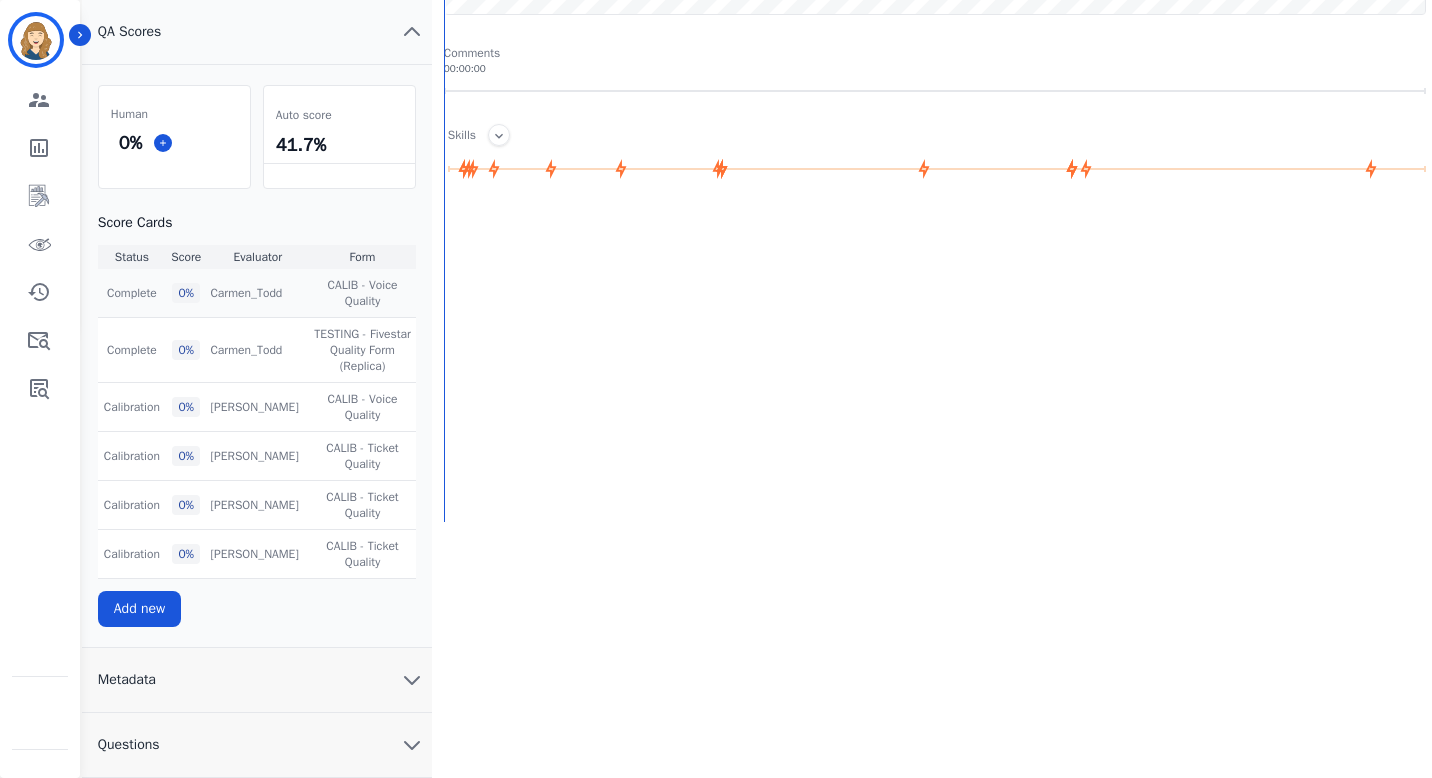 scroll, scrollTop: 452, scrollLeft: 0, axis: vertical 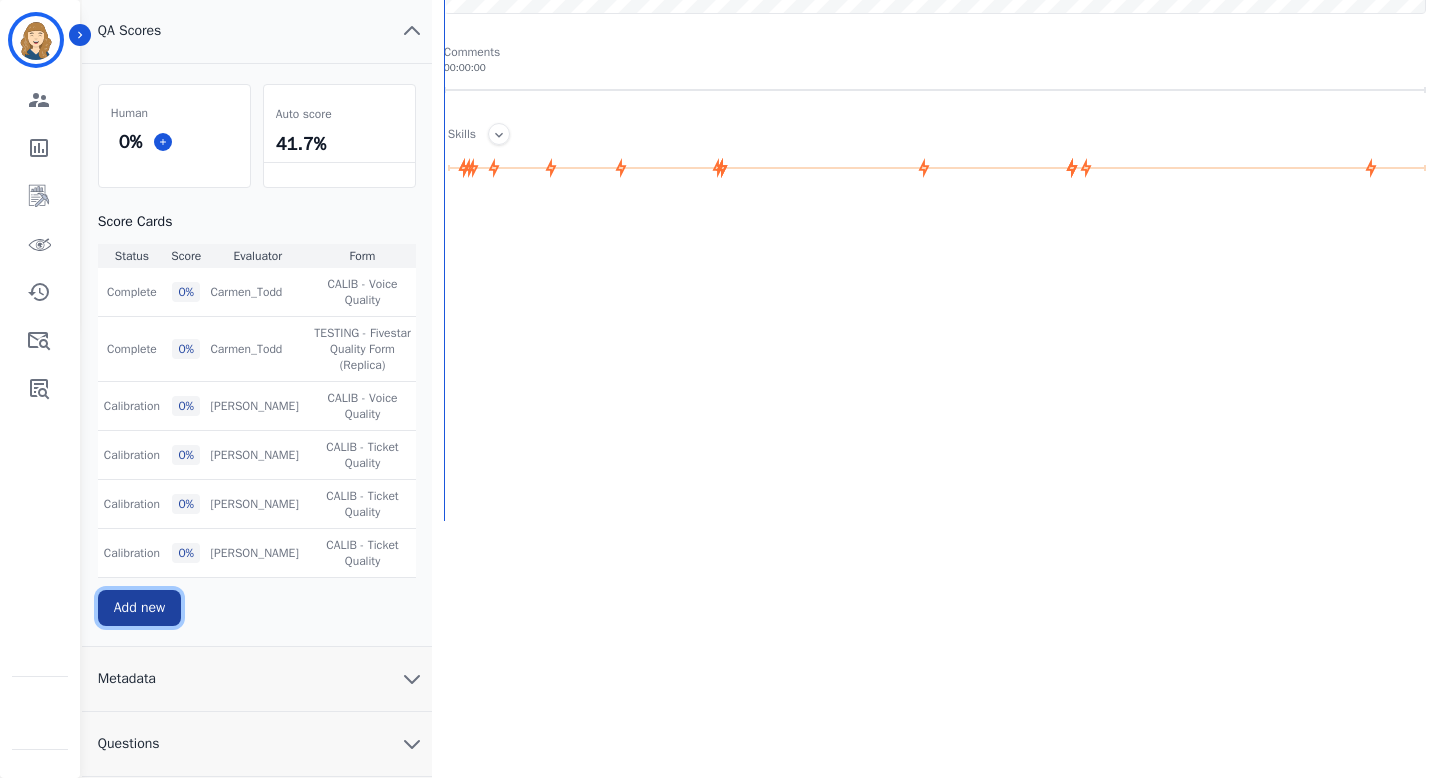 click on "Add new" at bounding box center (139, 608) 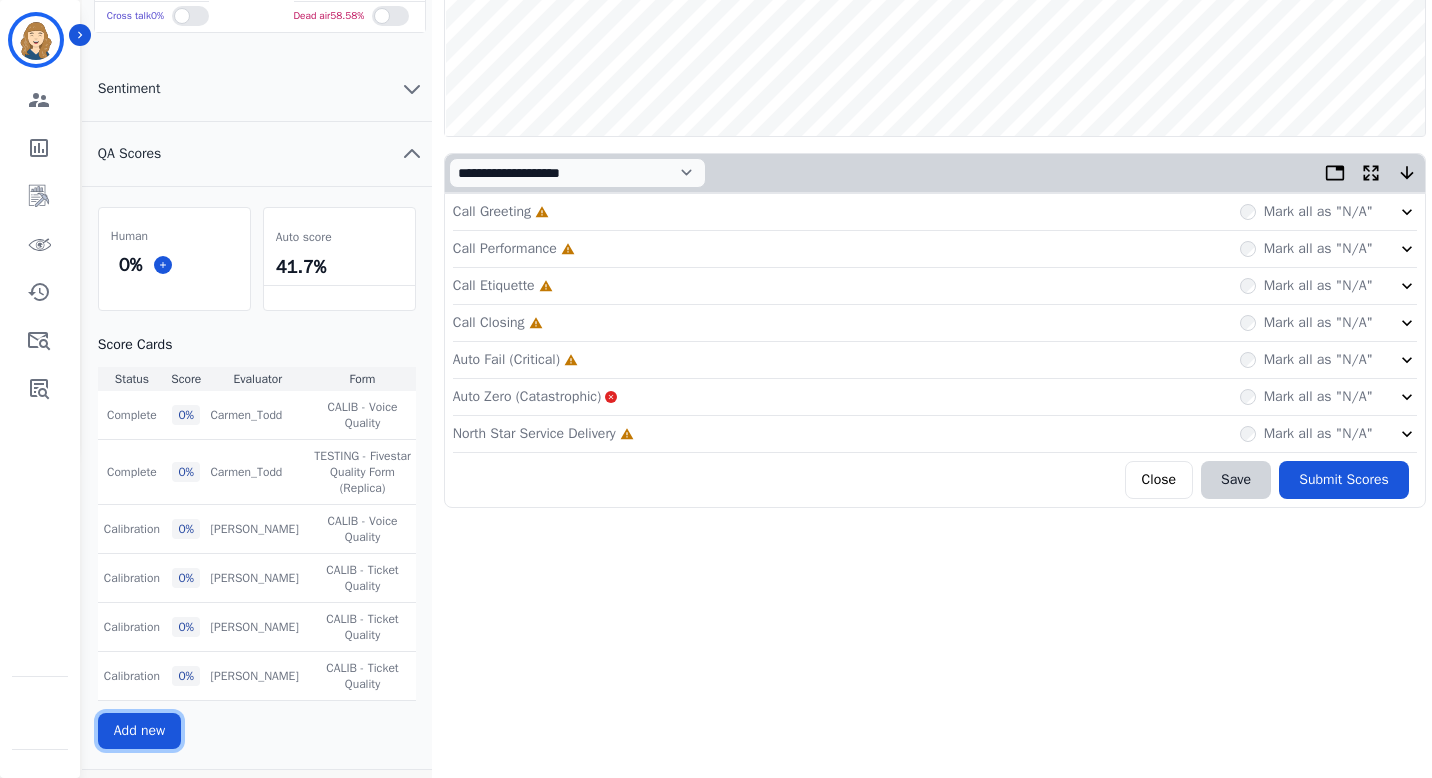 scroll, scrollTop: 282, scrollLeft: 0, axis: vertical 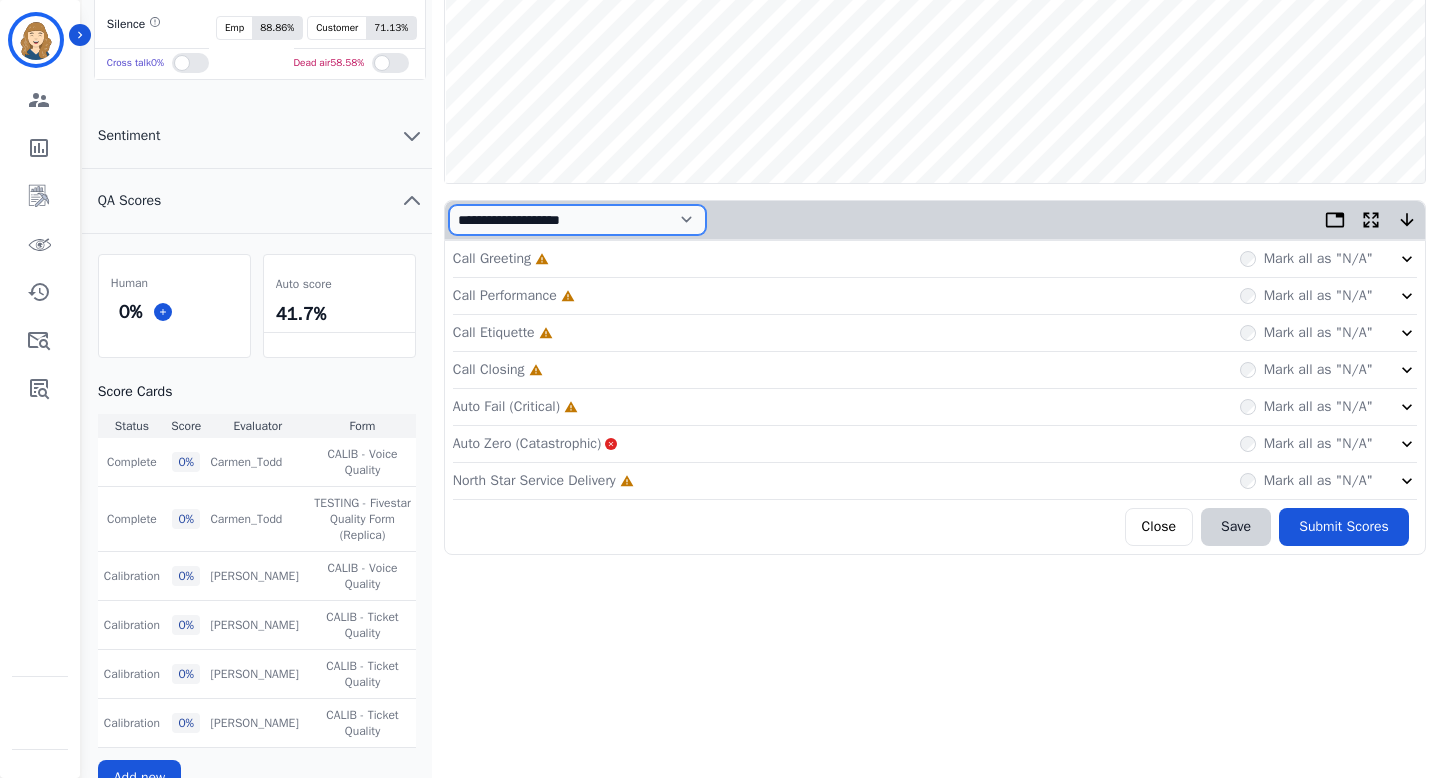 click on "**********" at bounding box center (577, 220) 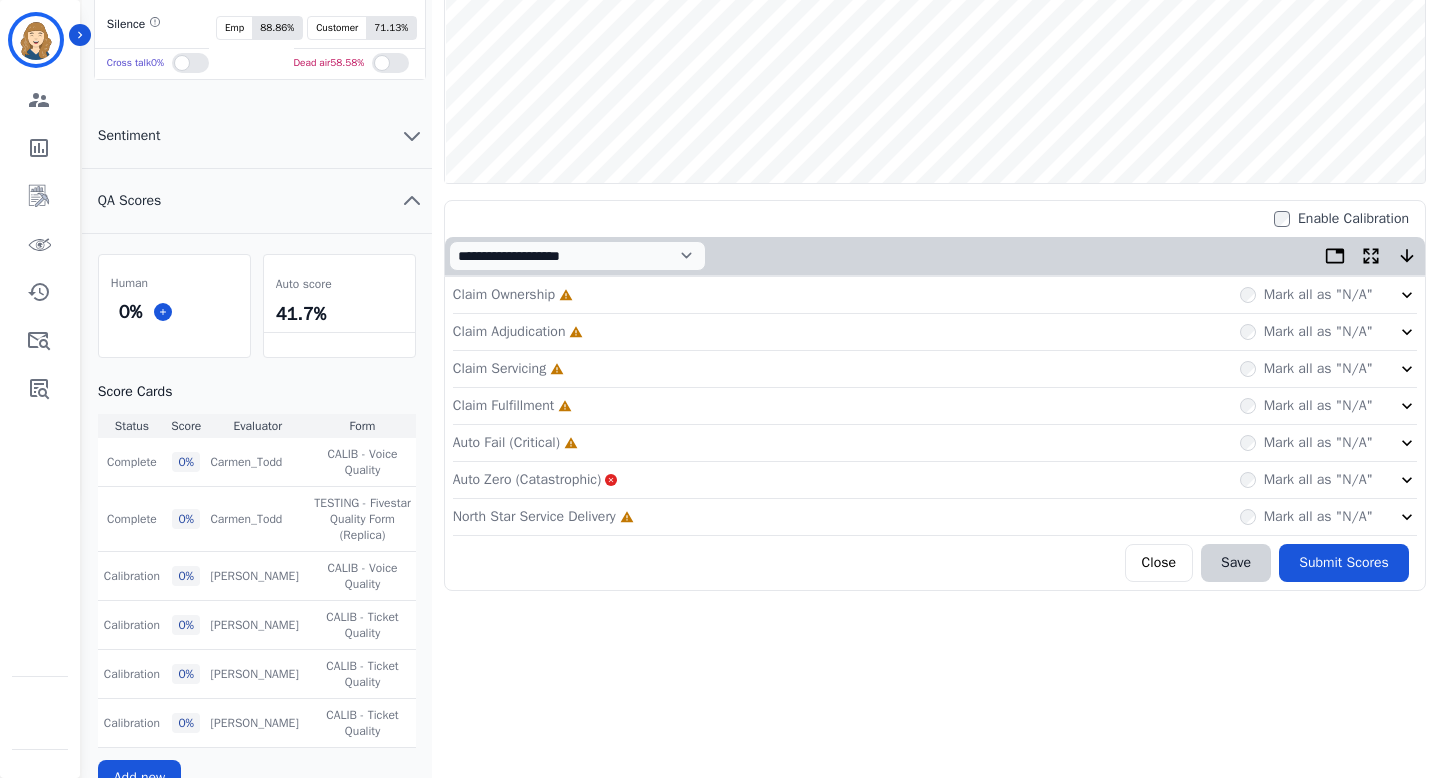 click on "**********" at bounding box center (545, 256) 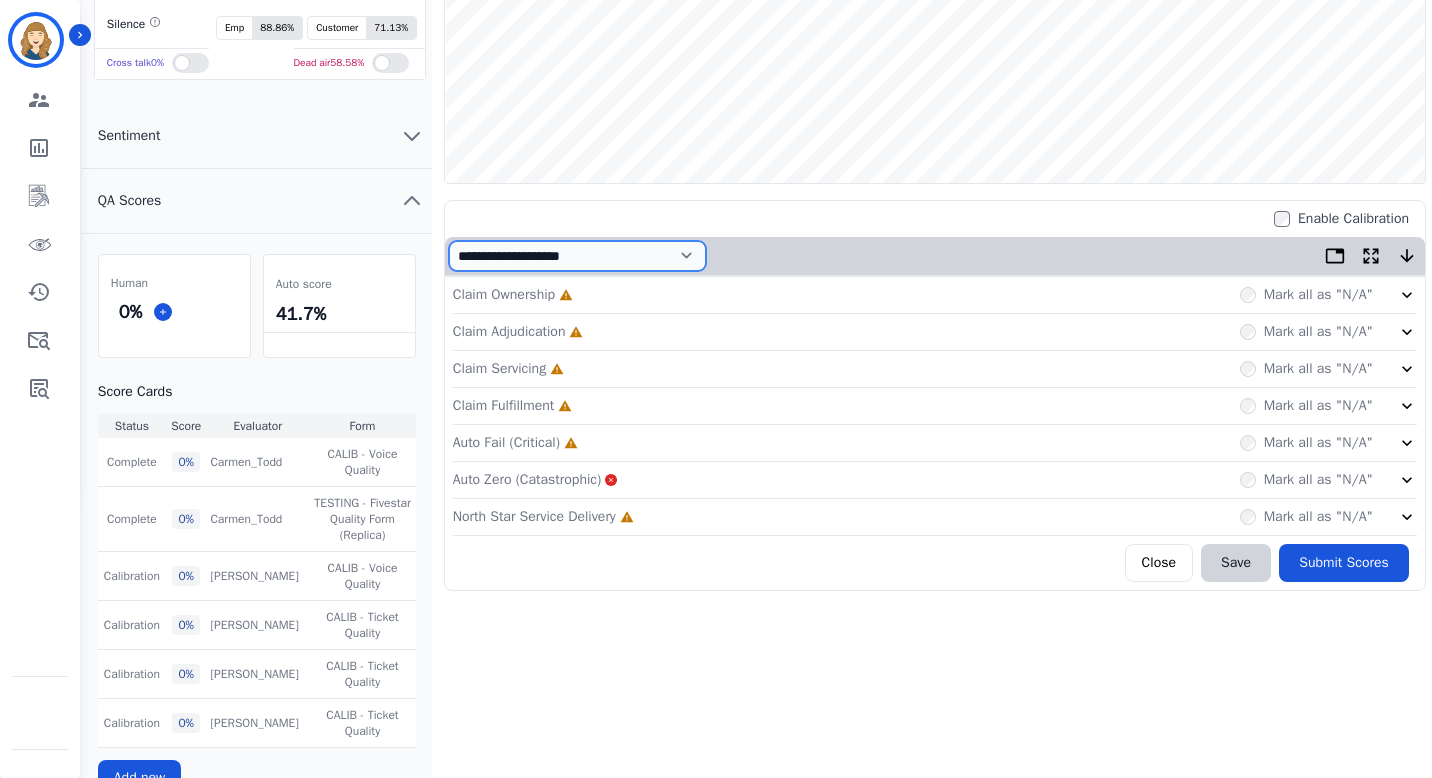 click on "**********" at bounding box center (577, 256) 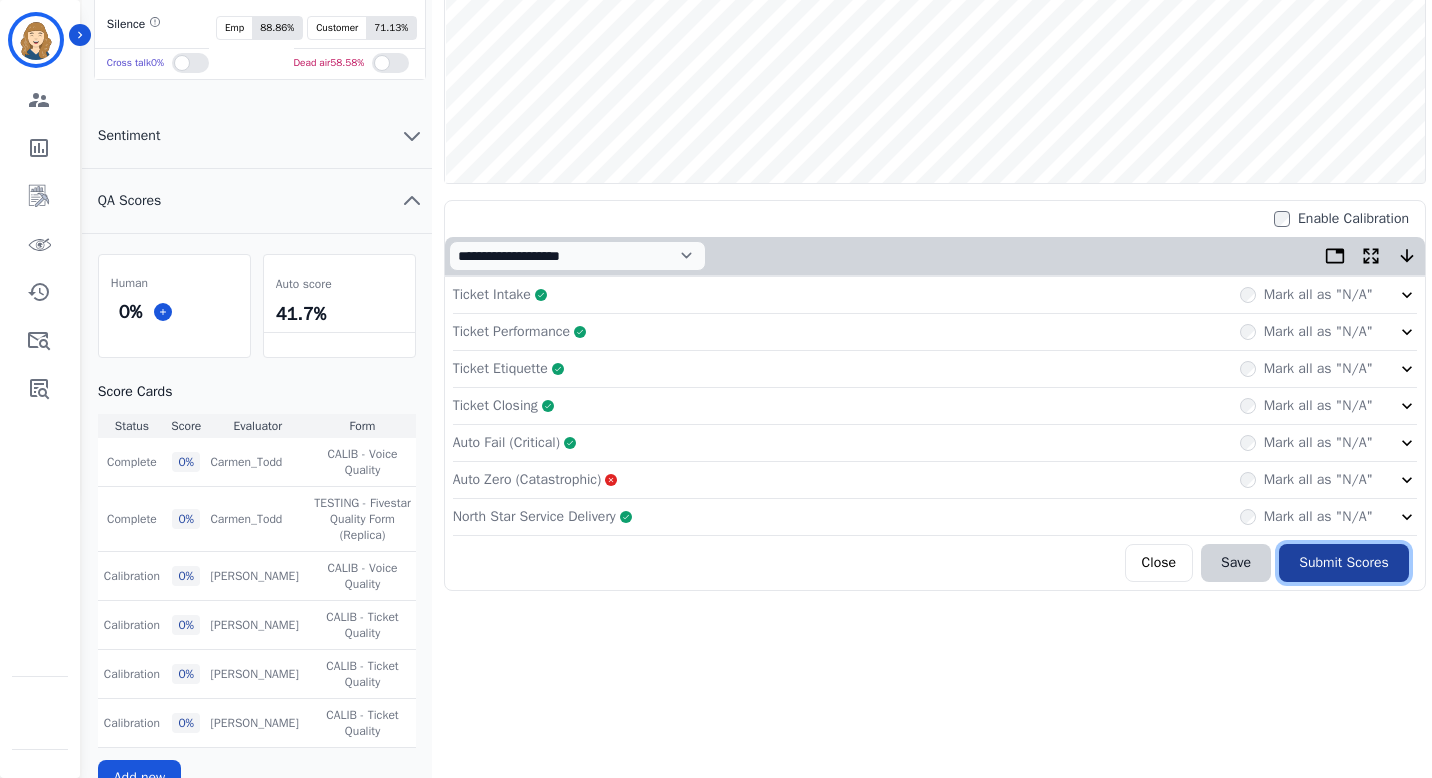 click on "Submit Scores" at bounding box center [1344, 563] 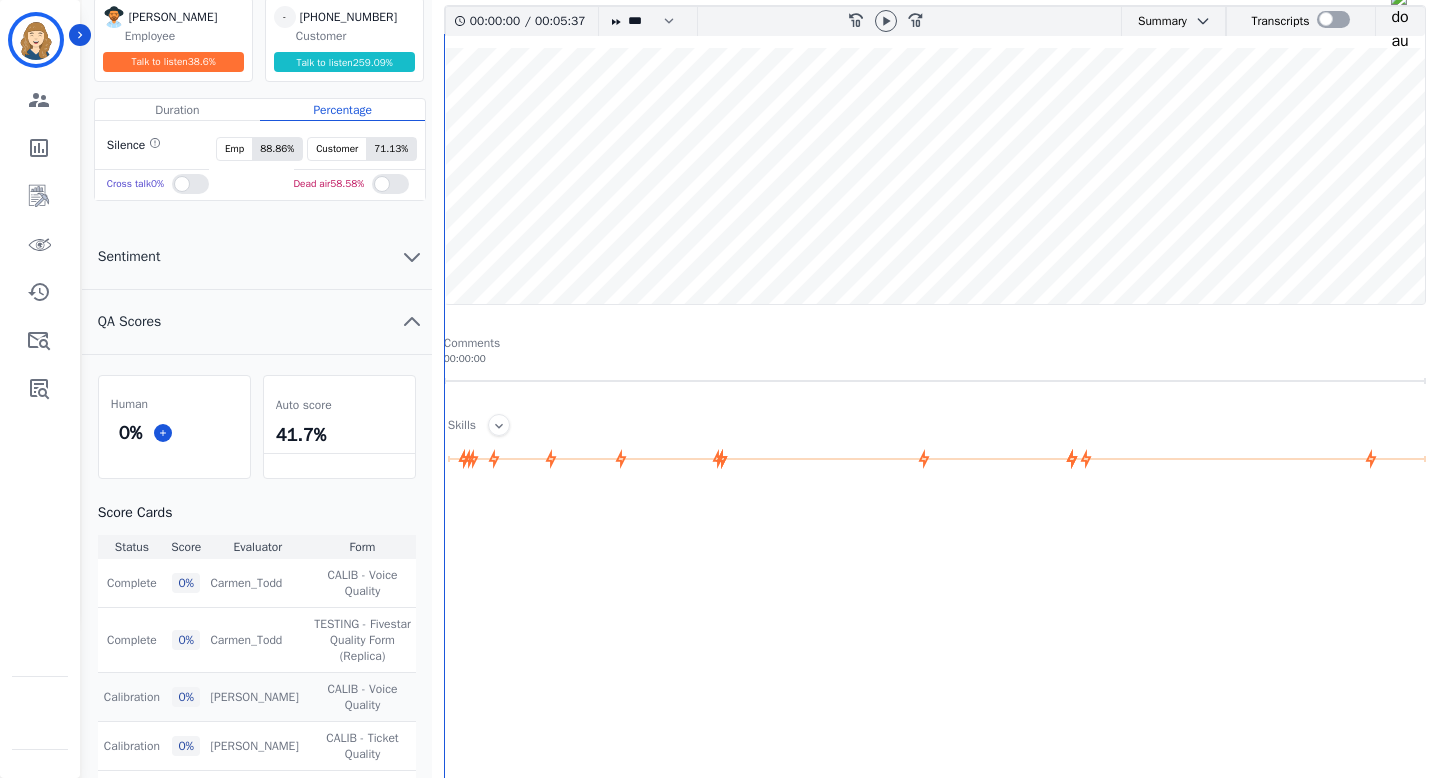 scroll, scrollTop: 501, scrollLeft: 0, axis: vertical 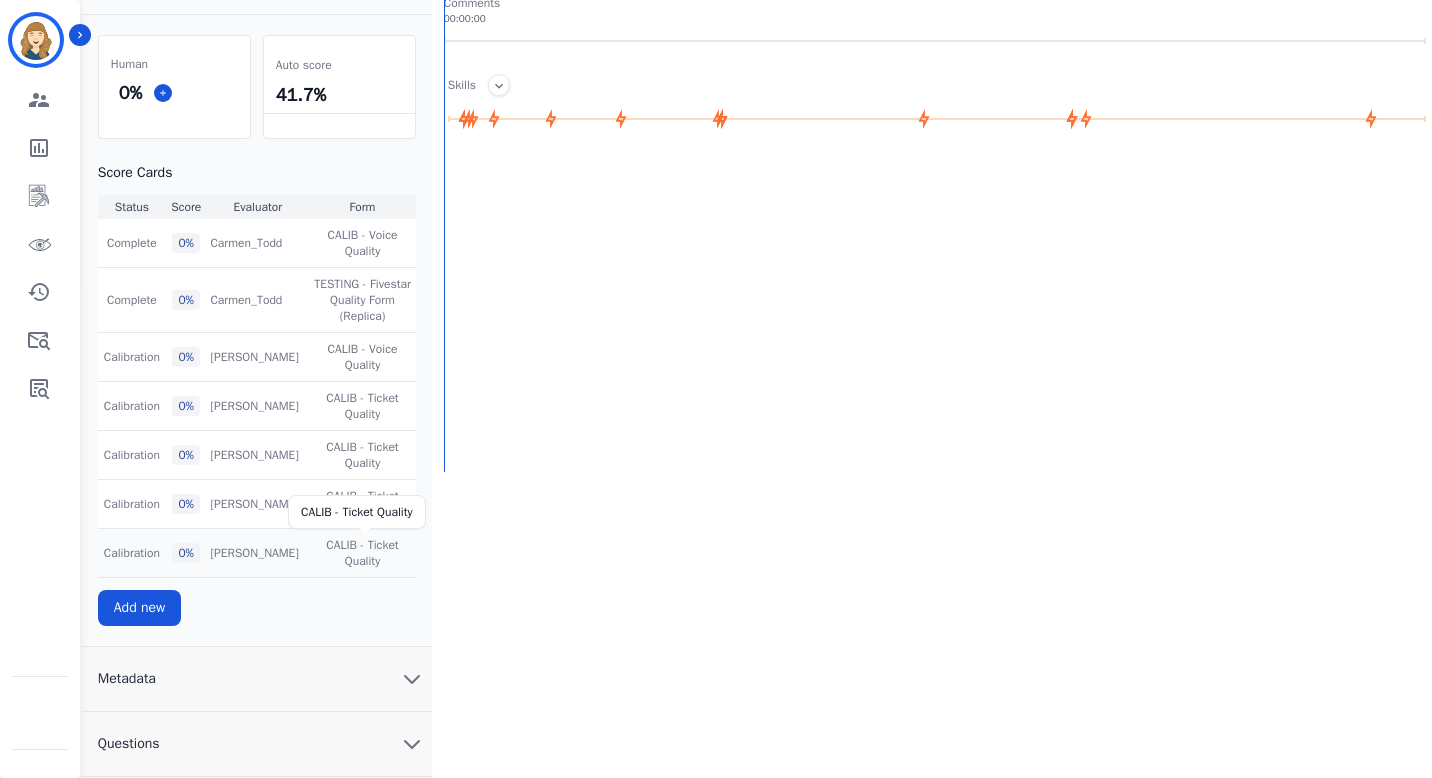 click on "CALIB - Ticket Quality" at bounding box center [362, 553] 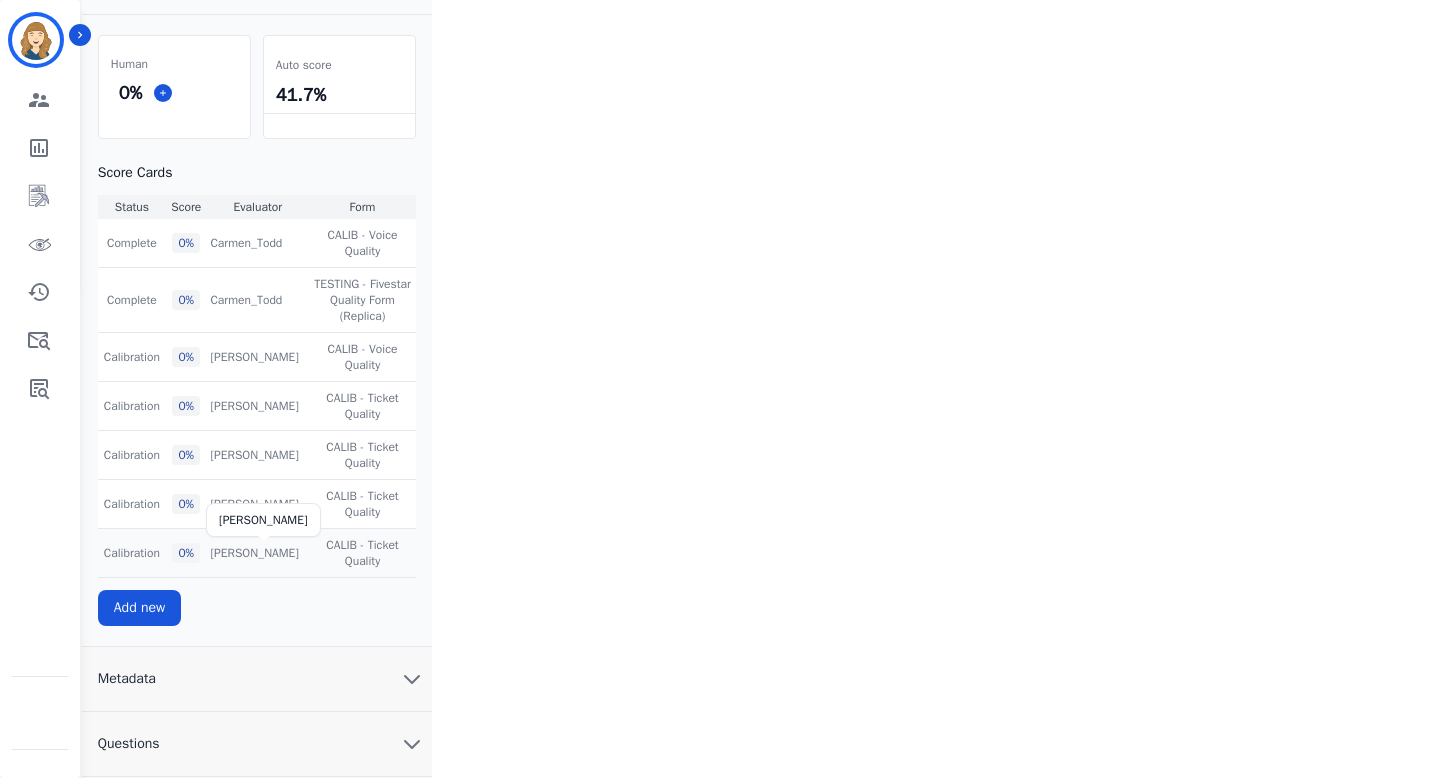 click on "[PERSON_NAME]" at bounding box center [254, 553] 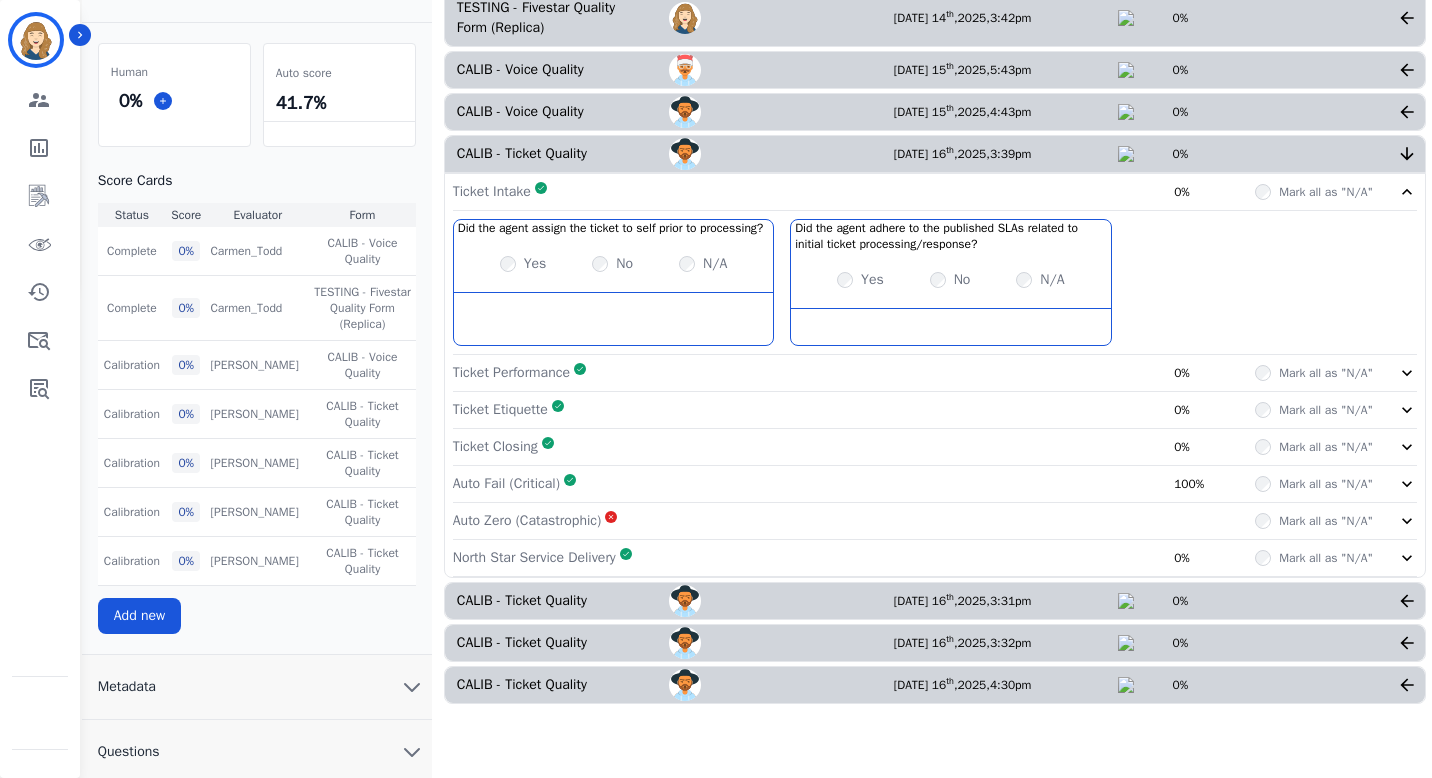 scroll, scrollTop: 501, scrollLeft: 0, axis: vertical 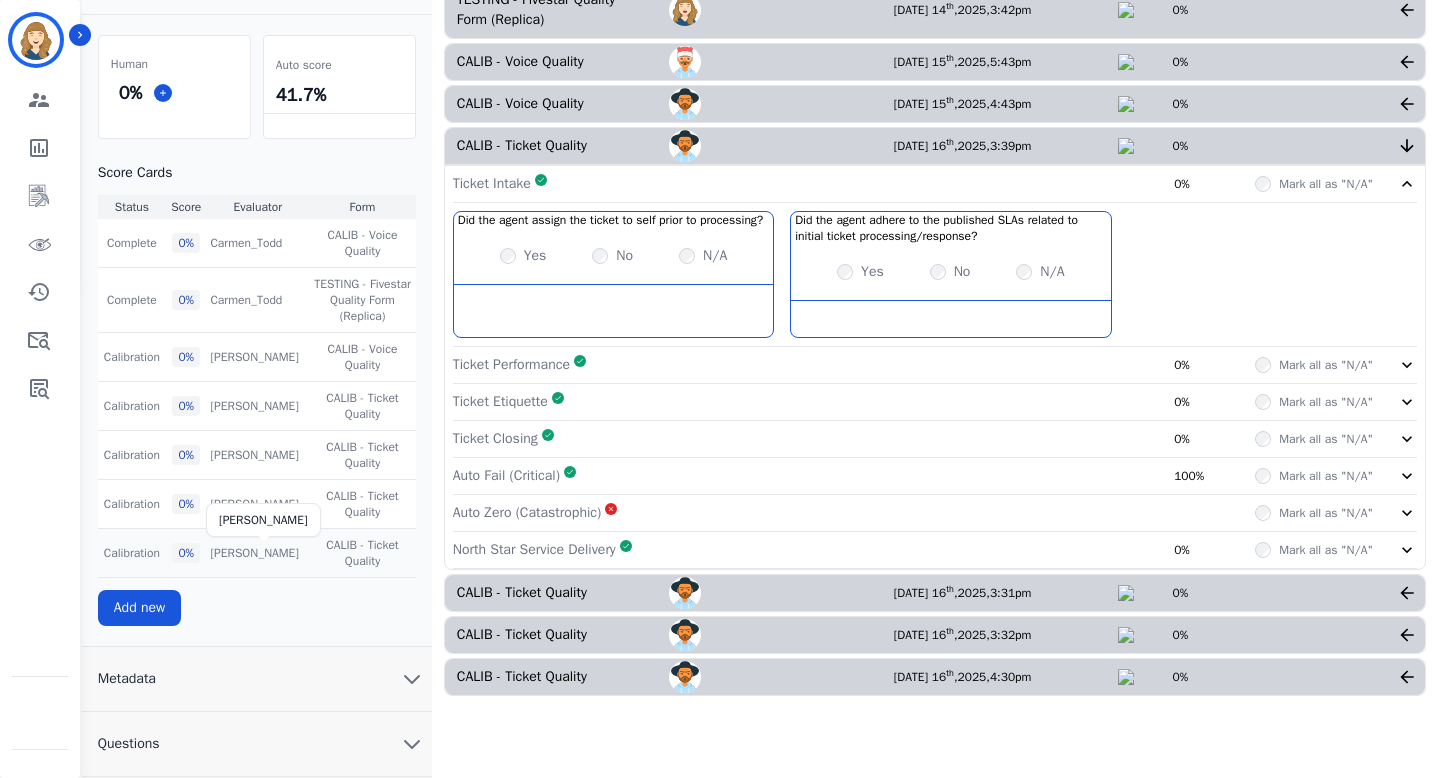 click on "[PERSON_NAME]" at bounding box center [254, 553] 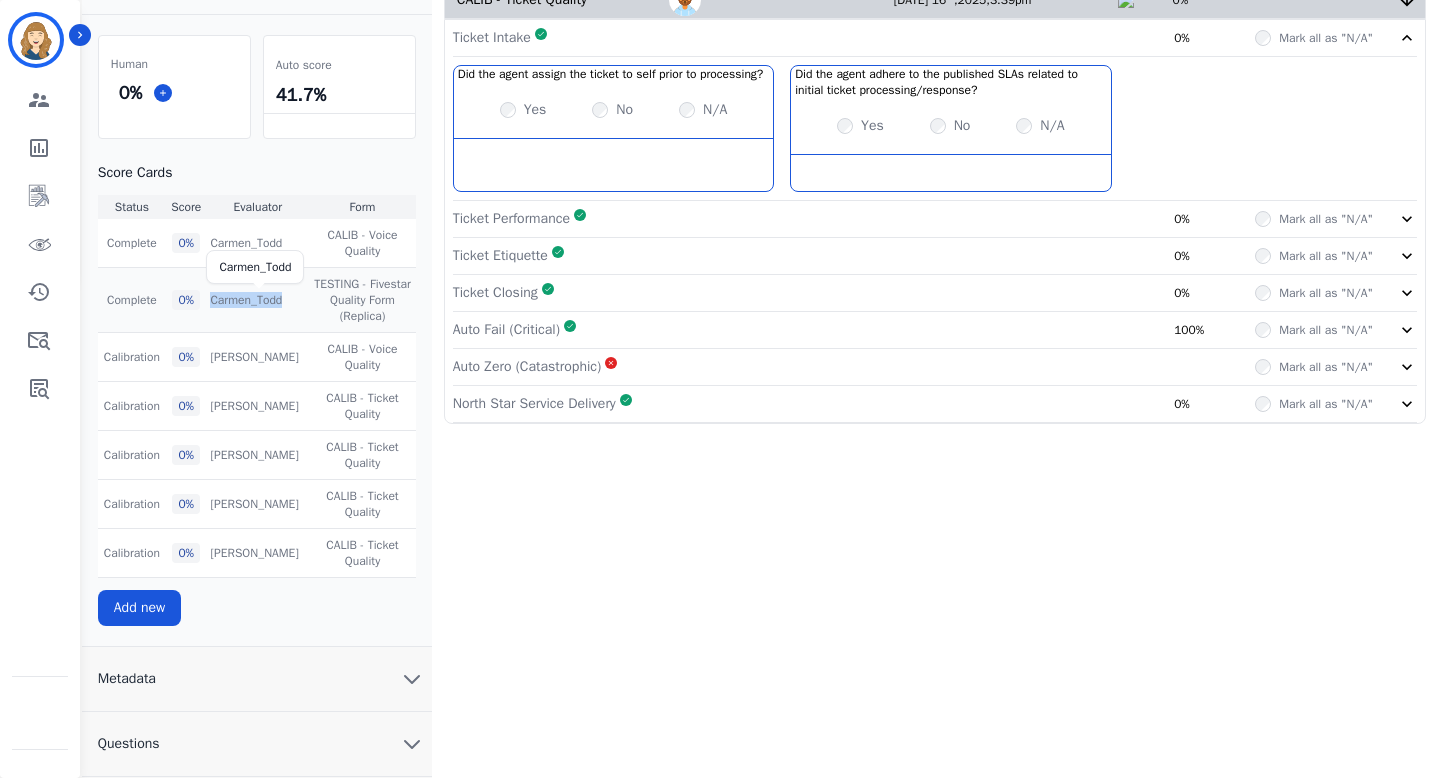 drag, startPoint x: 303, startPoint y: 303, endPoint x: 220, endPoint y: 302, distance: 83.00603 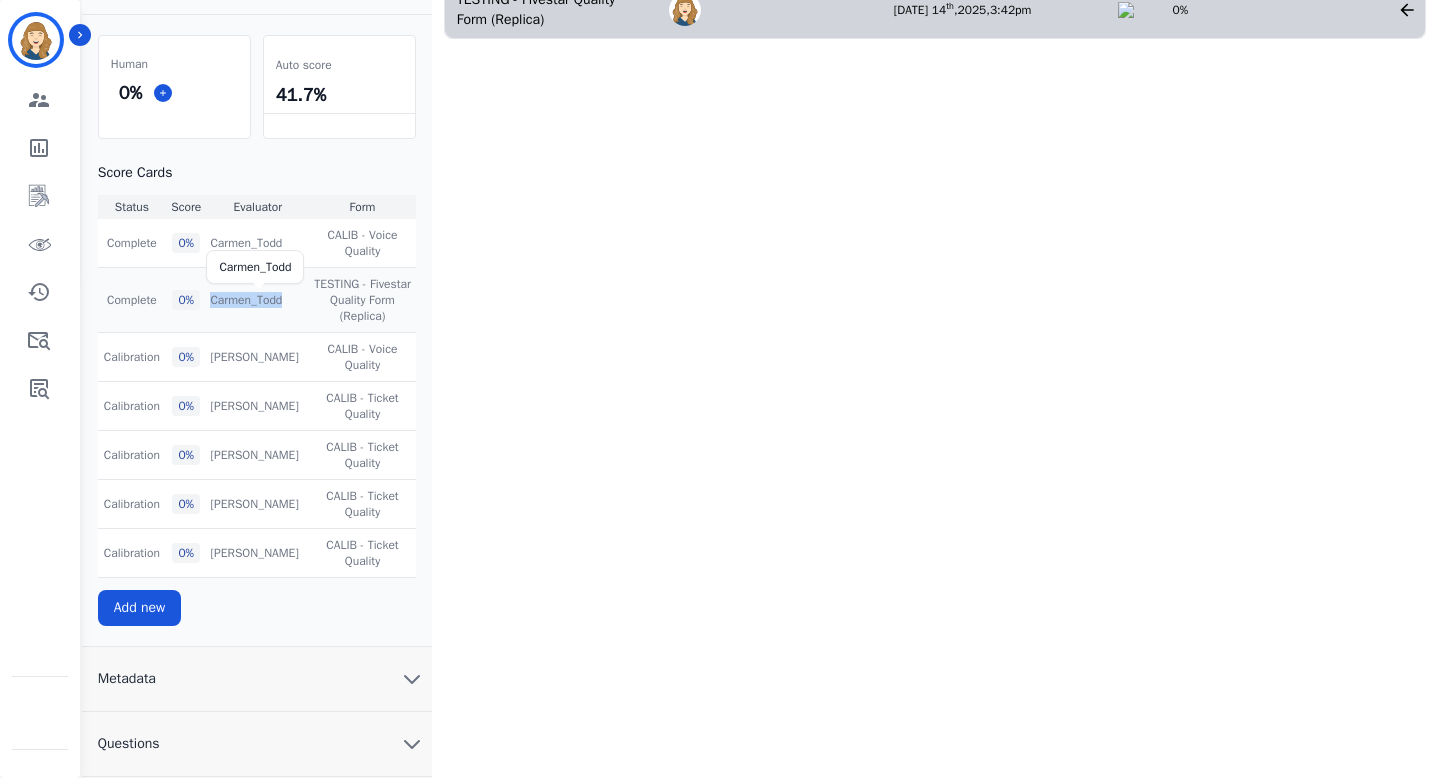 copy on "Carmen_Todd" 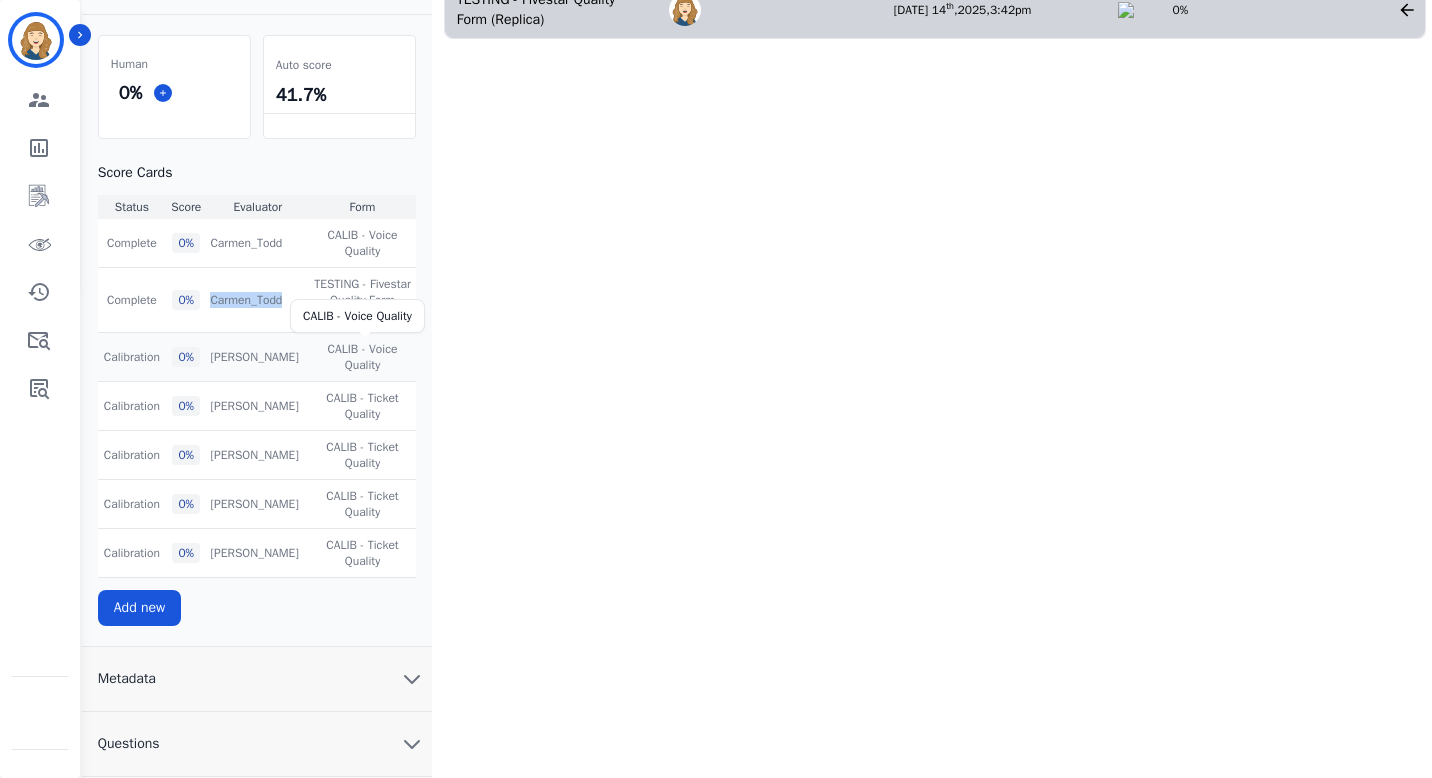 copy on "Carmen_Todd" 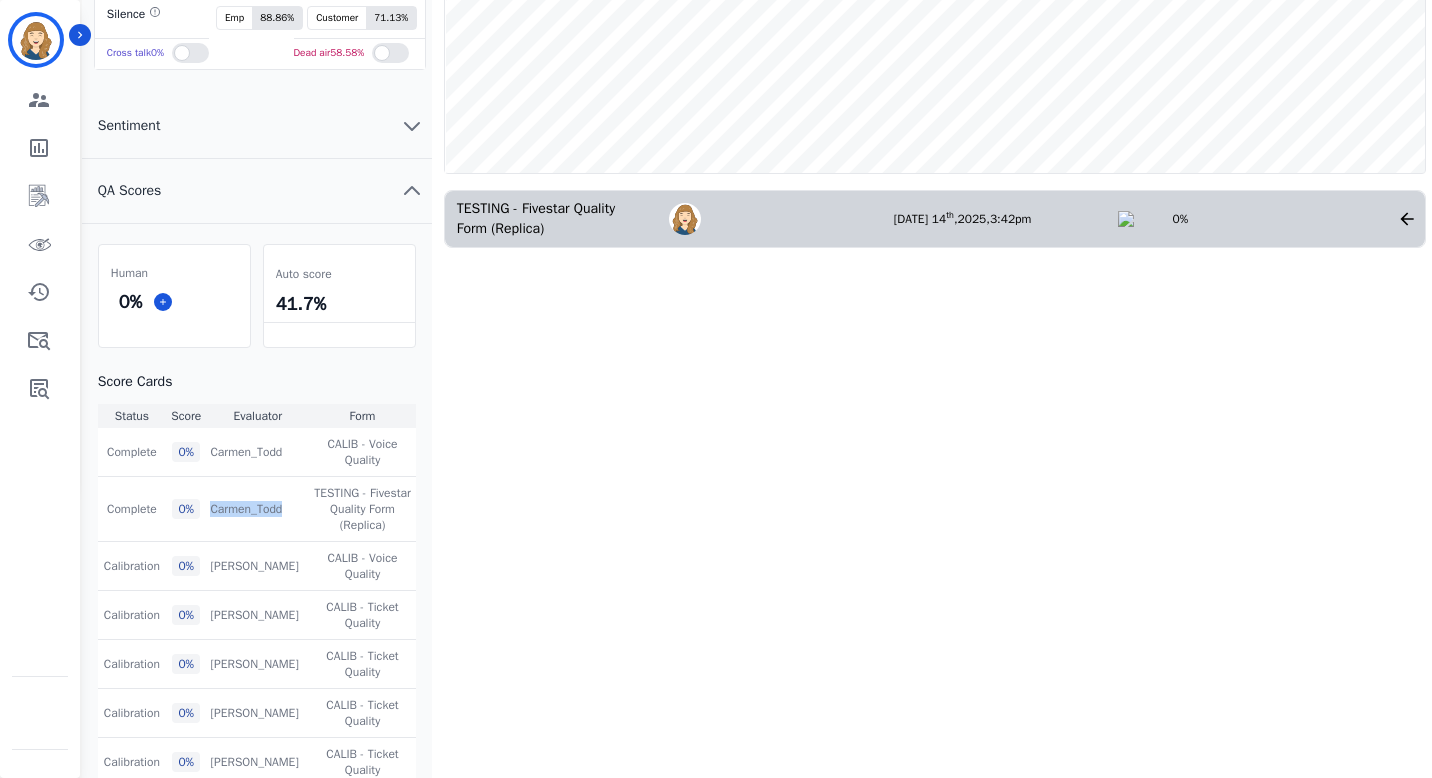 scroll, scrollTop: 324, scrollLeft: 0, axis: vertical 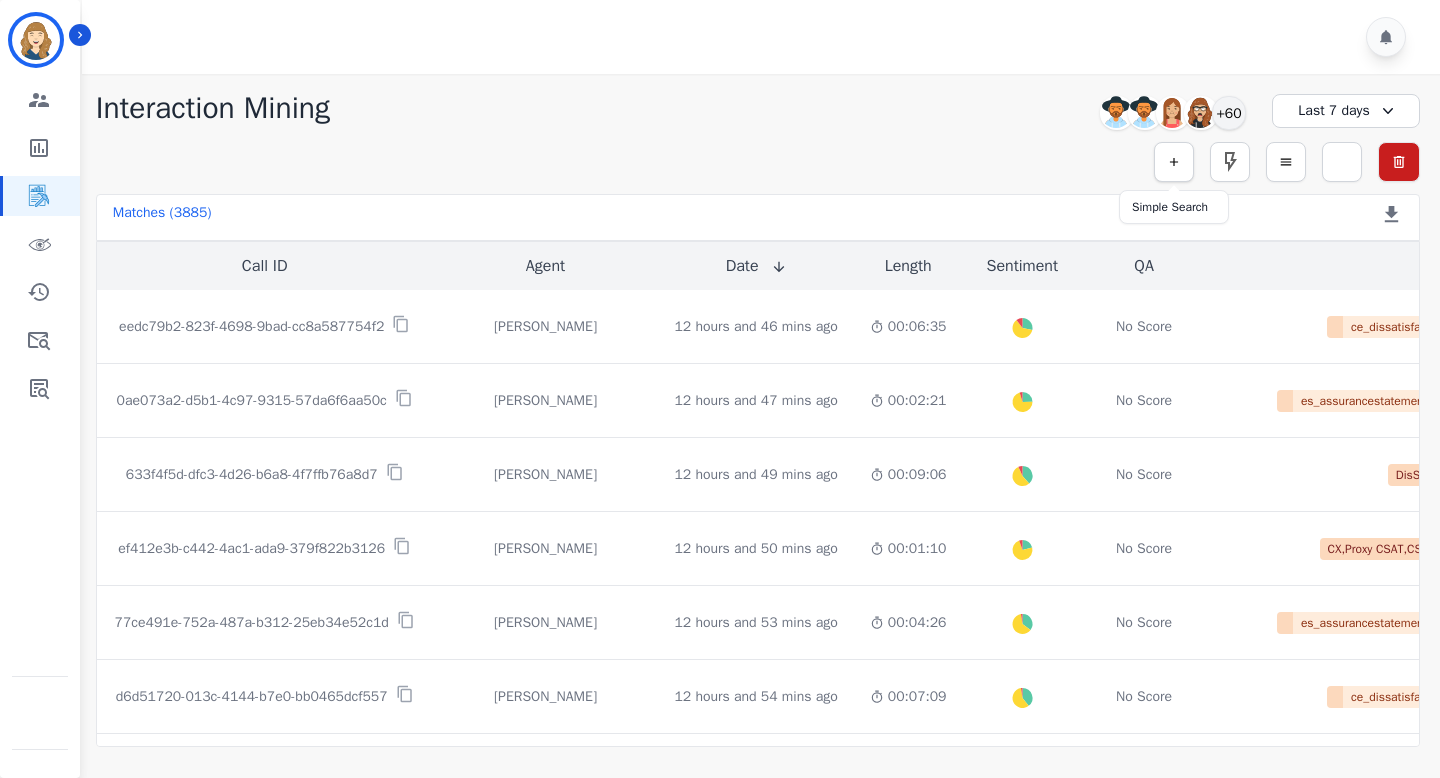click 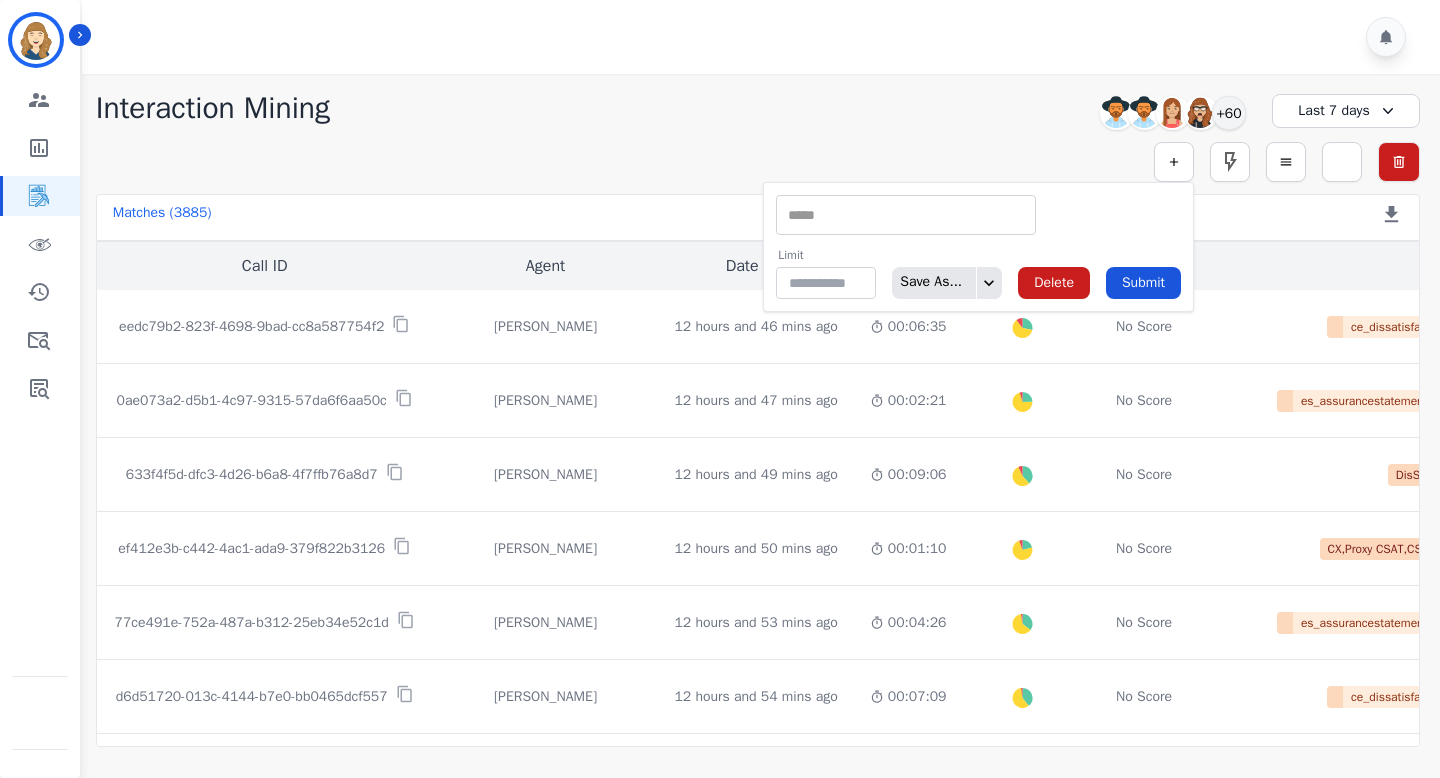 click at bounding box center (906, 215) 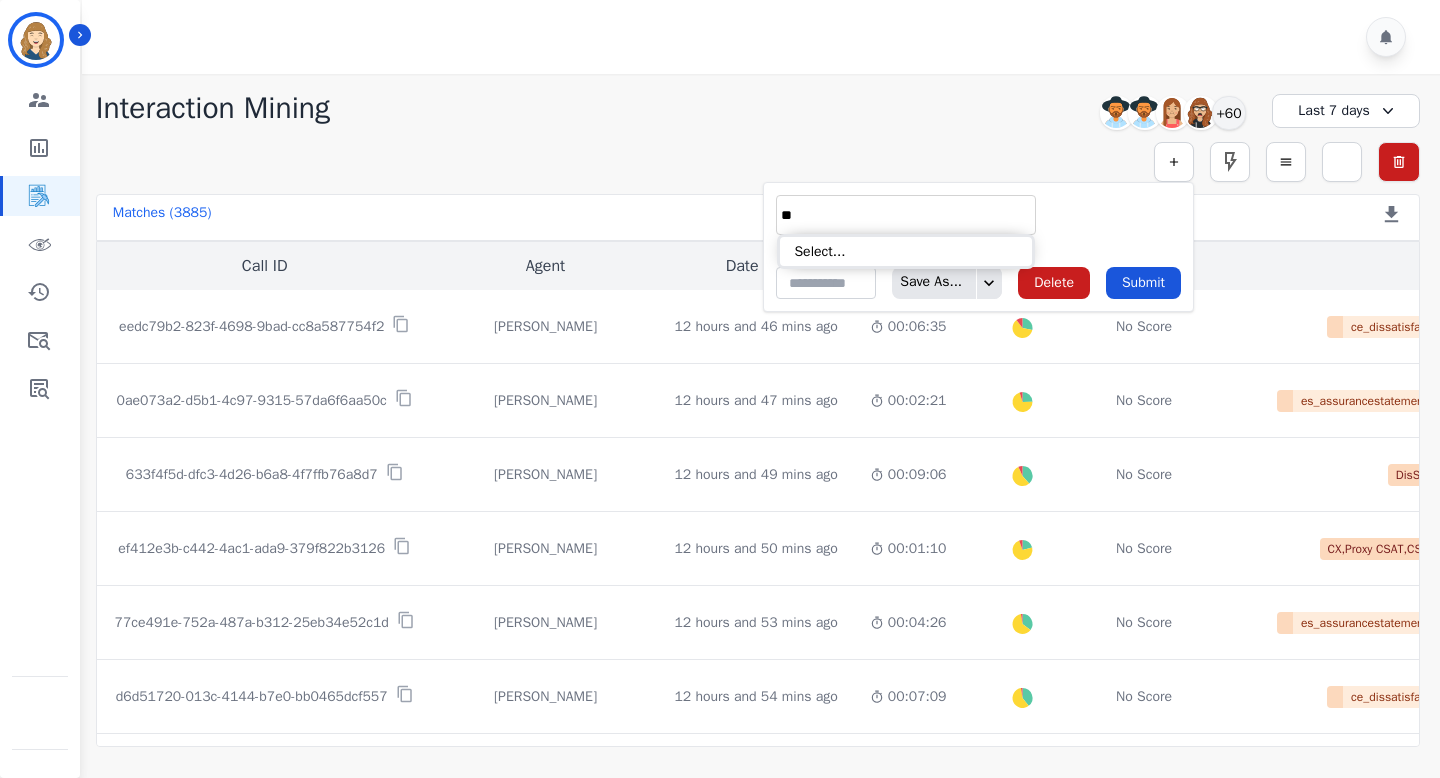 type on "*" 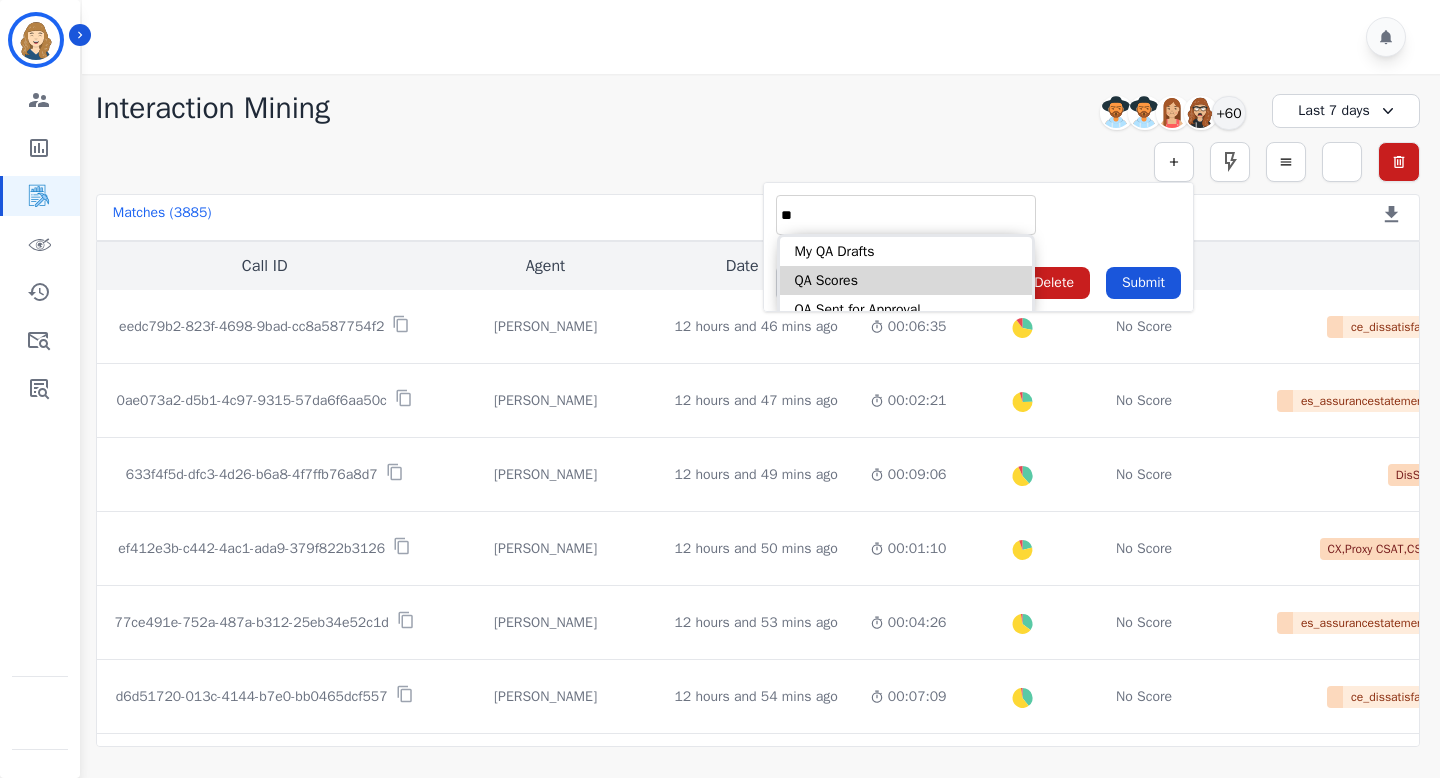 type on "**" 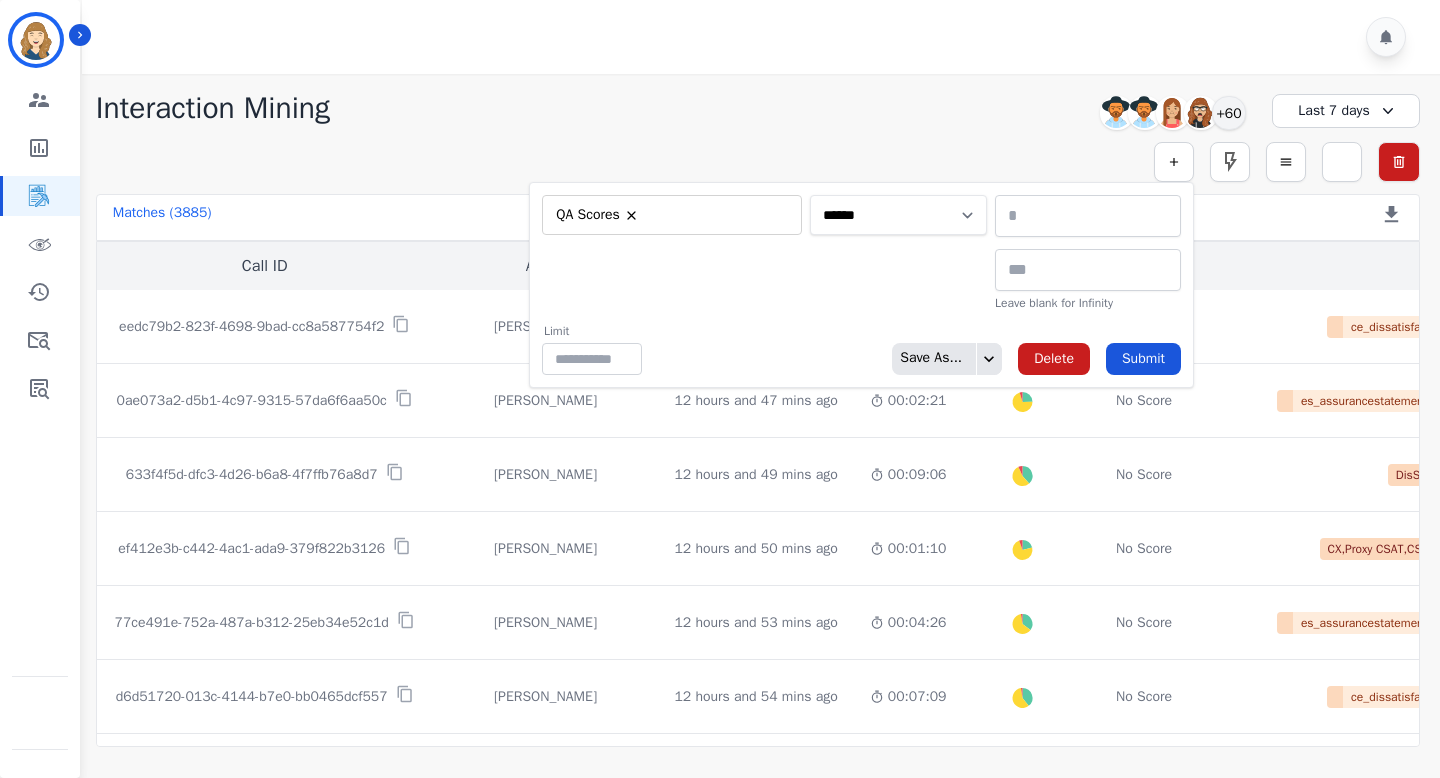 click on "**********" at bounding box center [898, 215] 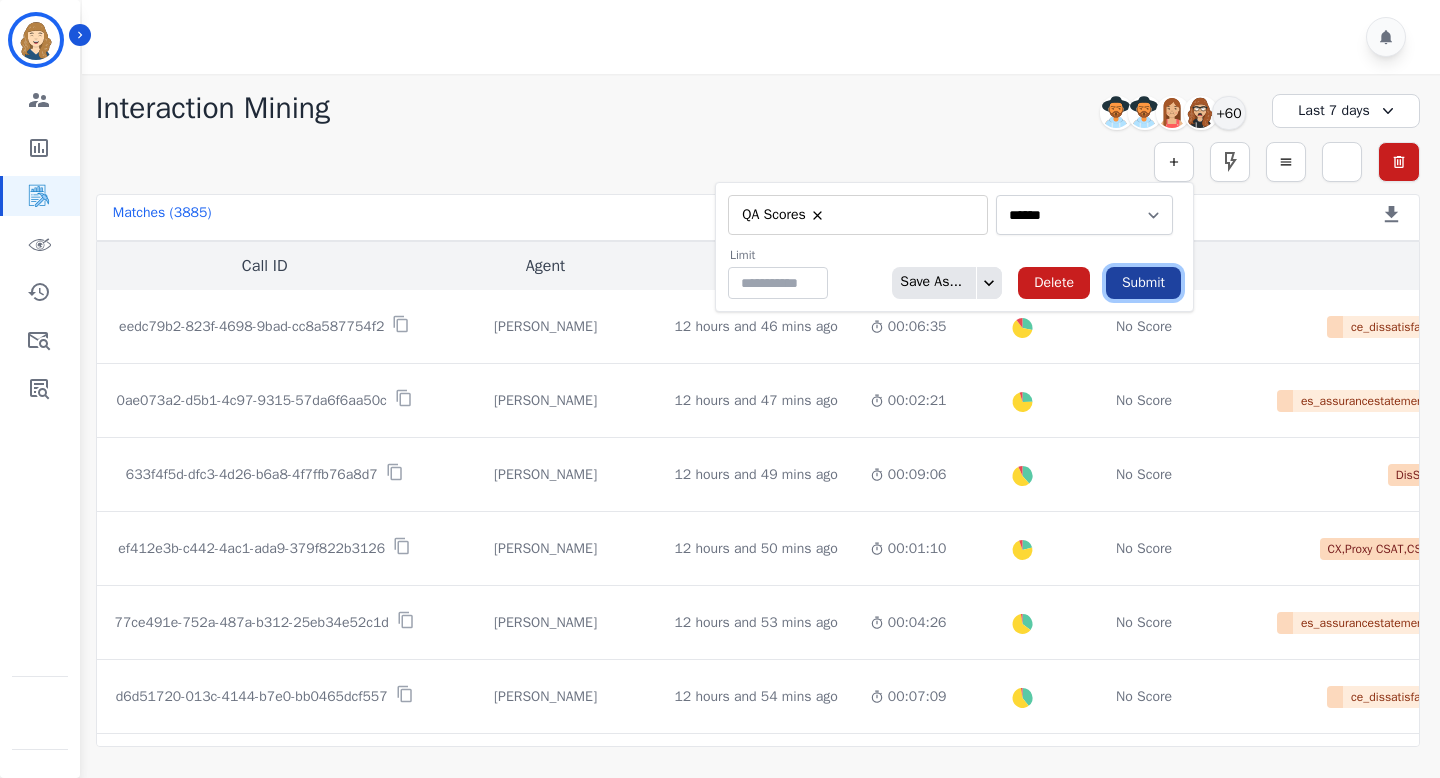 click on "Submit" at bounding box center [1143, 283] 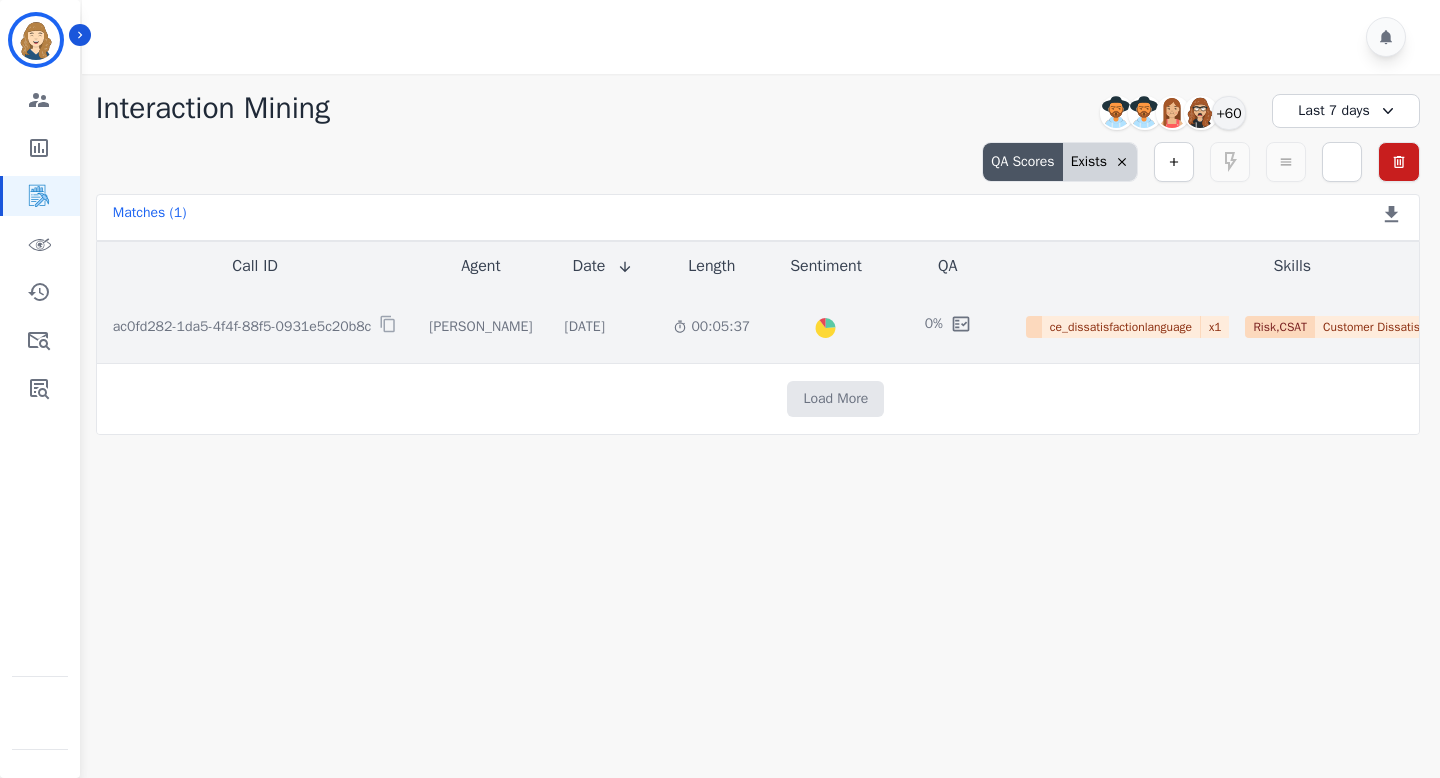 click on "ac0fd282-1da5-4f4f-88f5-0931e5c20b8c" at bounding box center (242, 327) 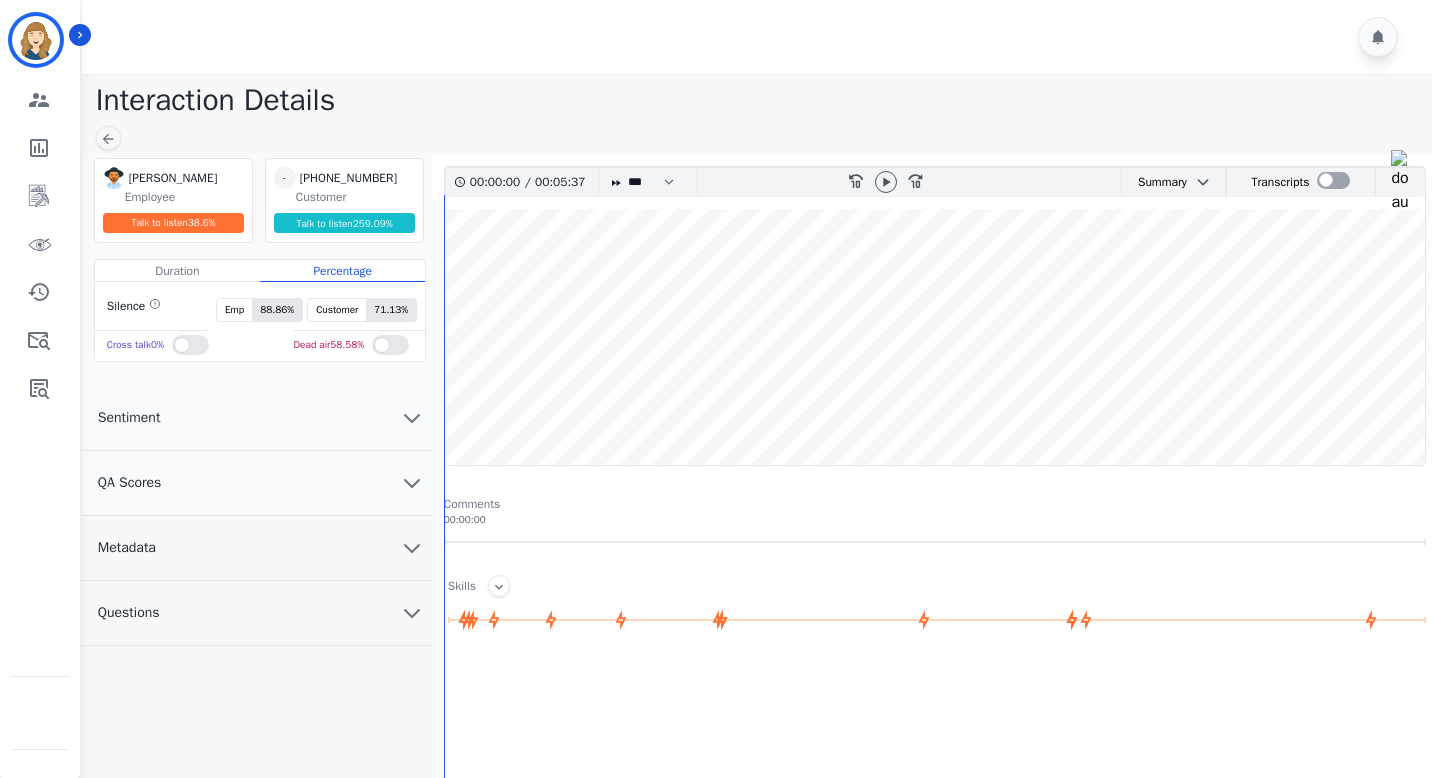 click on "QA Scores" at bounding box center (257, 483) 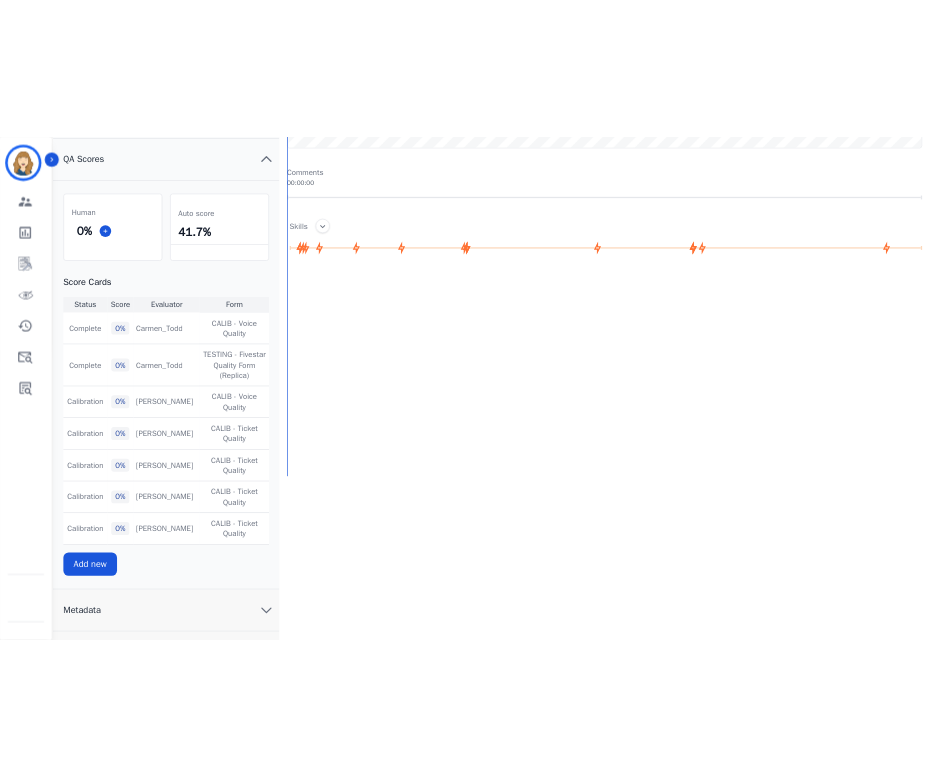 scroll, scrollTop: 501, scrollLeft: 0, axis: vertical 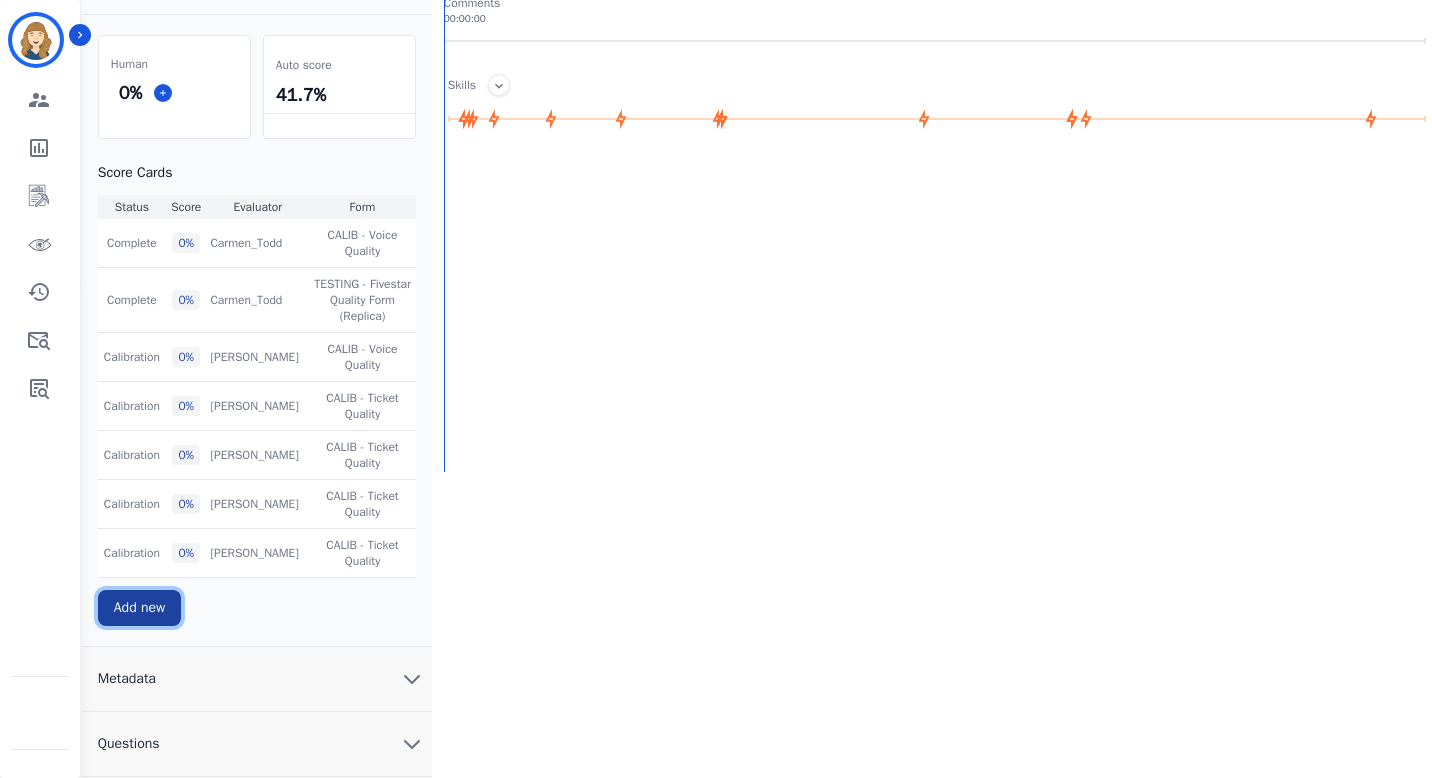 click on "Add new" at bounding box center [139, 608] 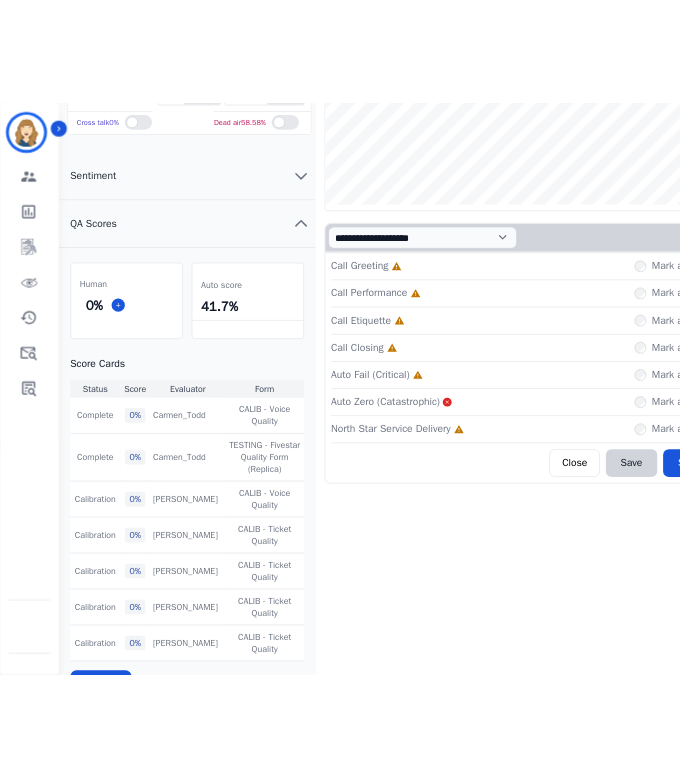 scroll, scrollTop: 312, scrollLeft: 0, axis: vertical 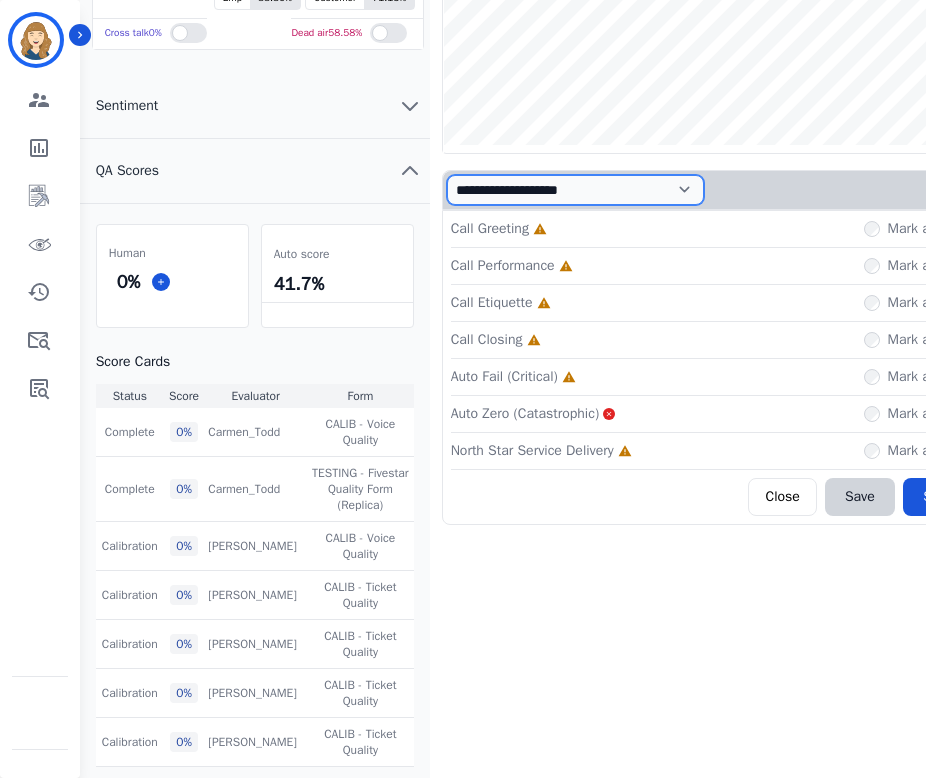 click on "**********" at bounding box center (575, 190) 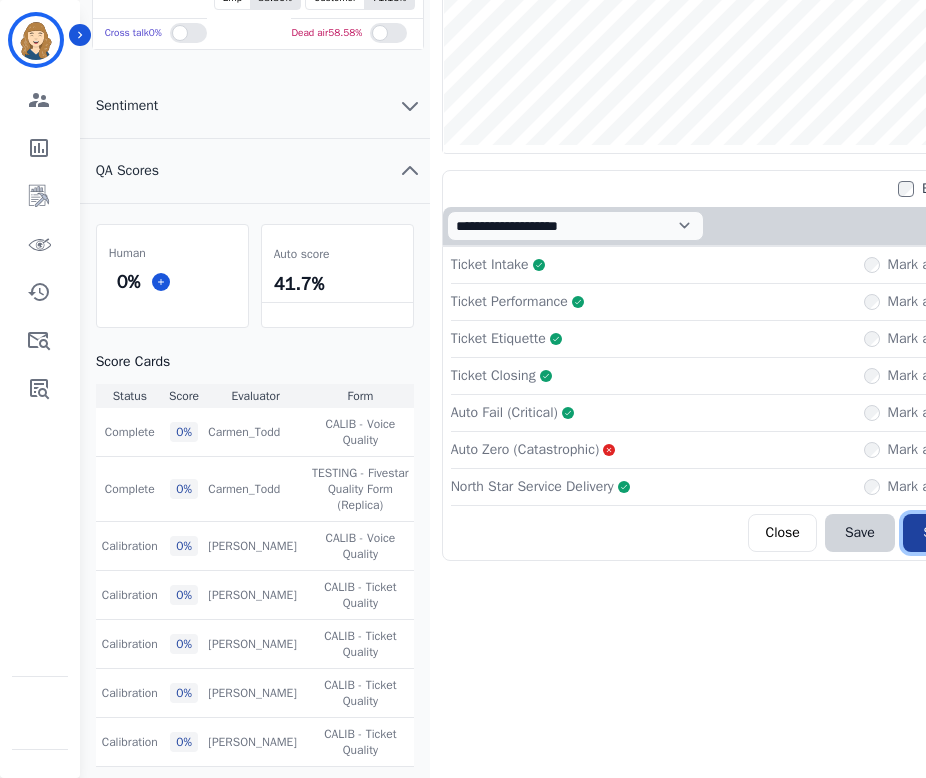 click on "Submit Scores" at bounding box center [968, 533] 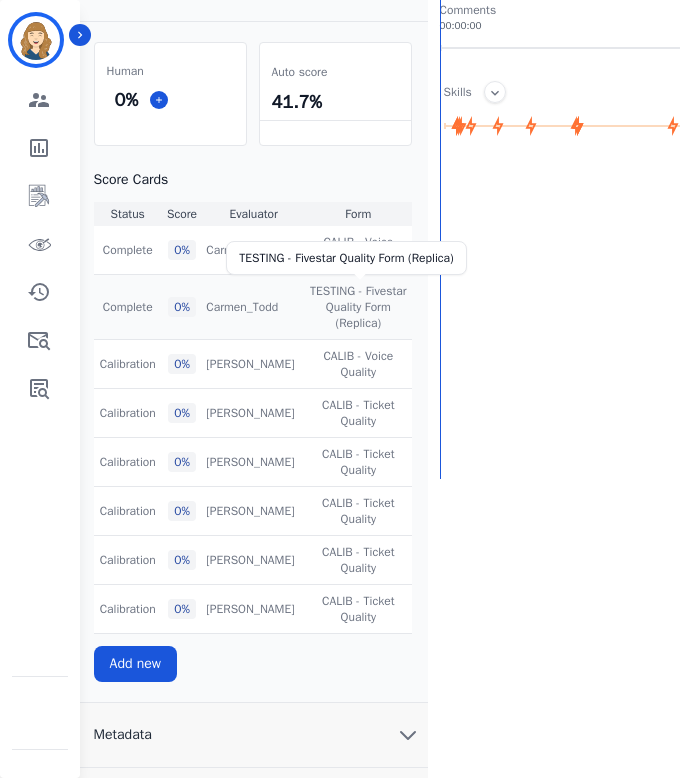 scroll, scrollTop: 550, scrollLeft: 0, axis: vertical 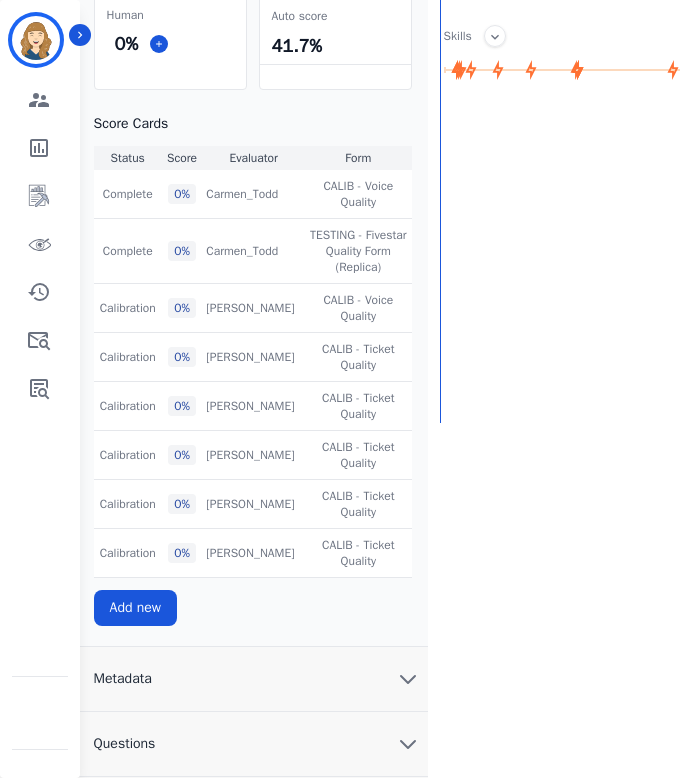 click 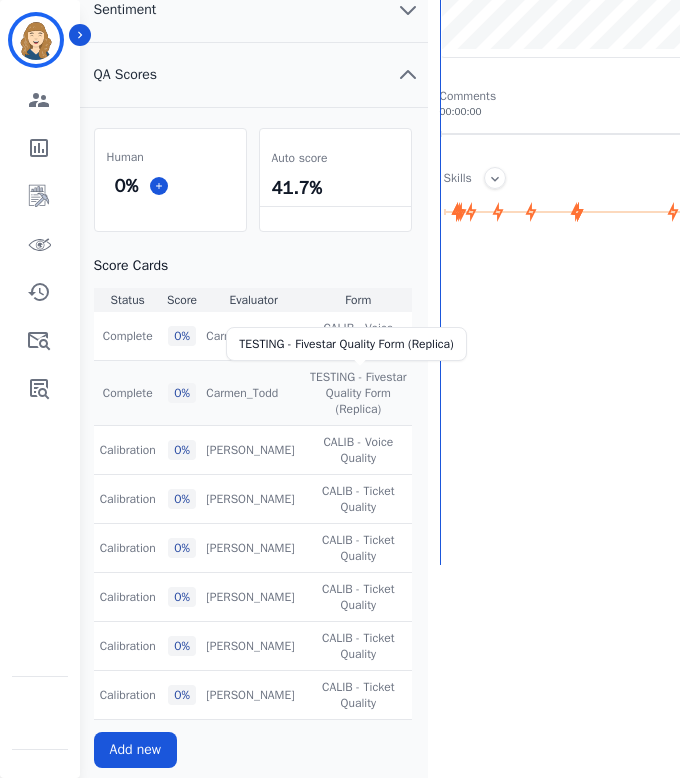 scroll, scrollTop: 550, scrollLeft: 0, axis: vertical 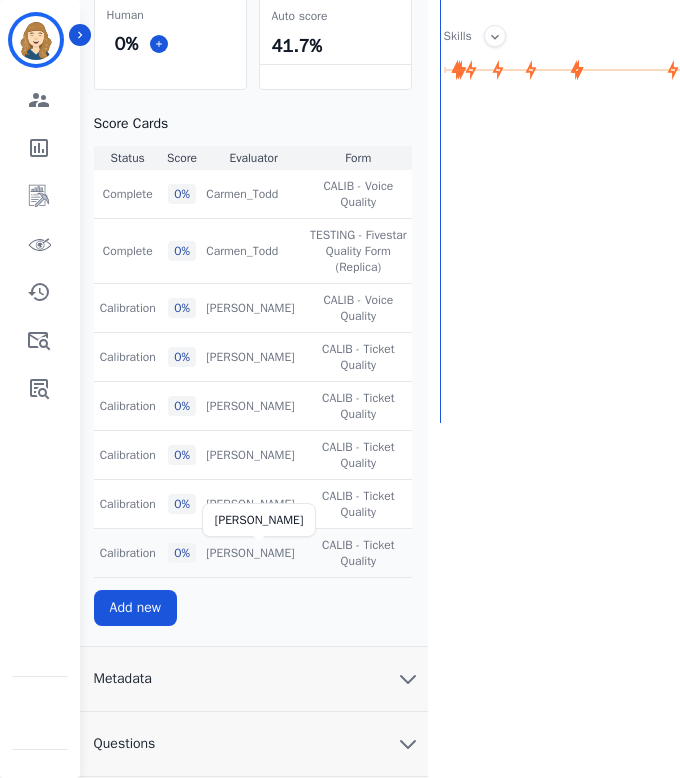 click on "[PERSON_NAME]" at bounding box center (250, 553) 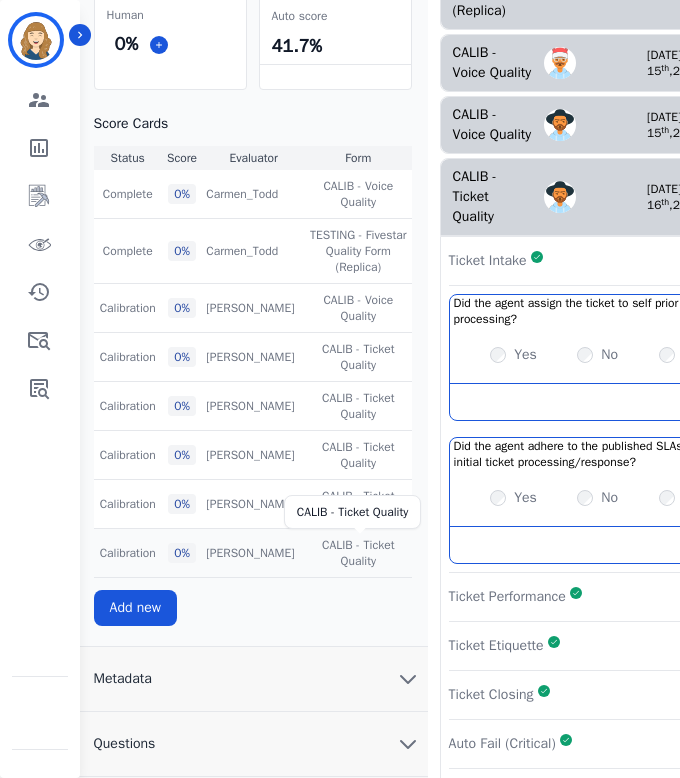 click on "CALIB - Ticket Quality" at bounding box center (358, 553) 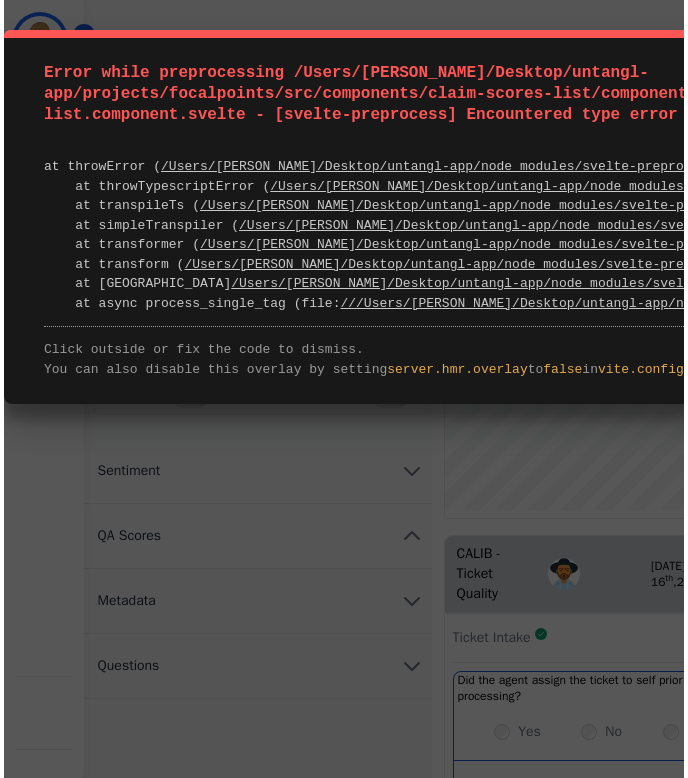 scroll, scrollTop: 0, scrollLeft: 0, axis: both 